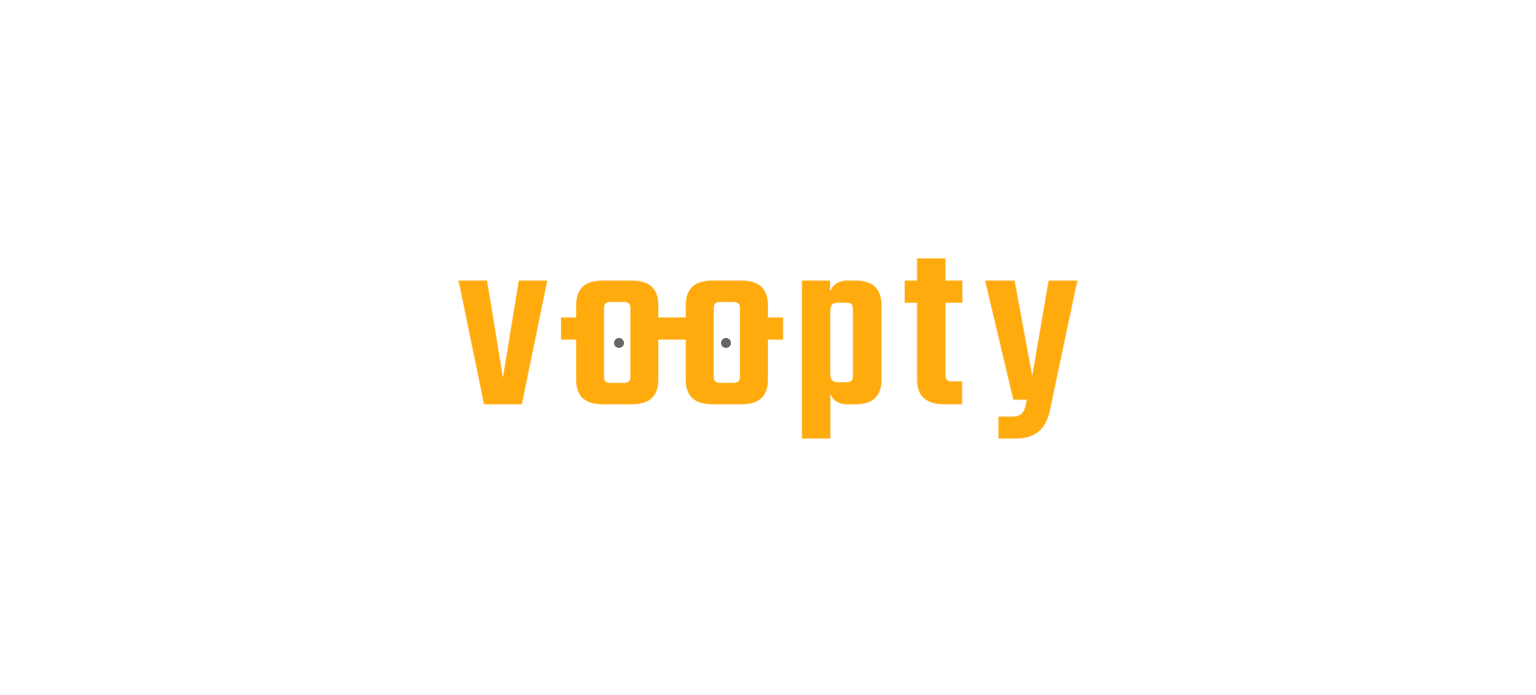 scroll, scrollTop: 0, scrollLeft: 0, axis: both 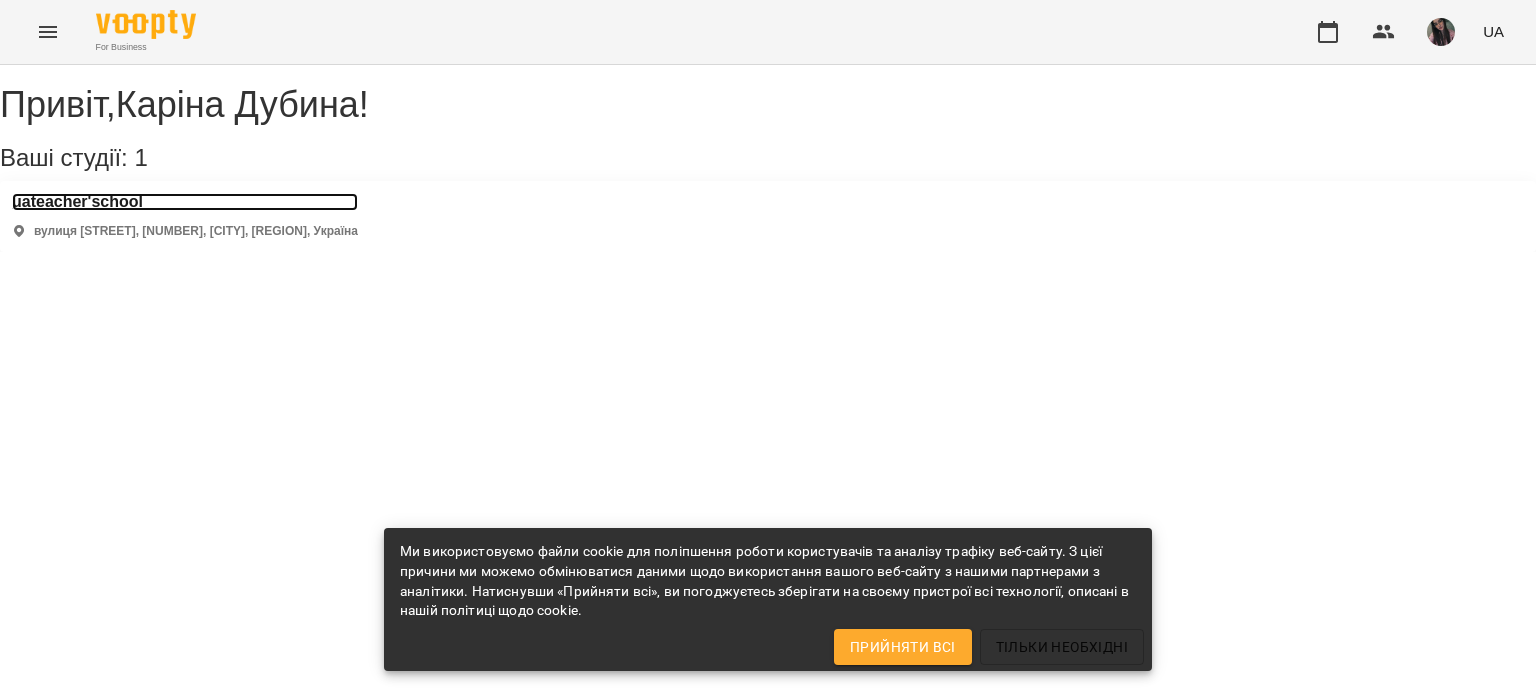 click on "uateacher'school" at bounding box center (185, 202) 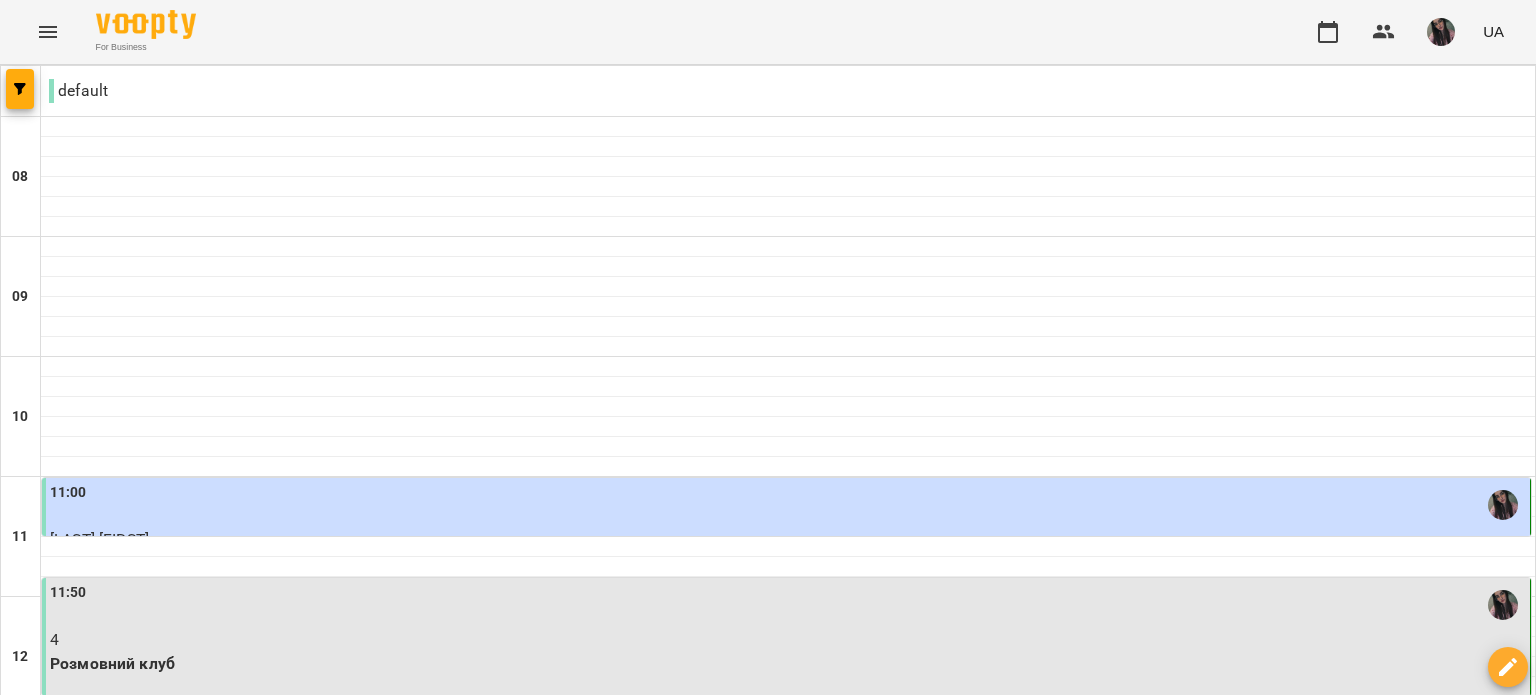 click on "ср 06 серп" at bounding box center [644, 1829] 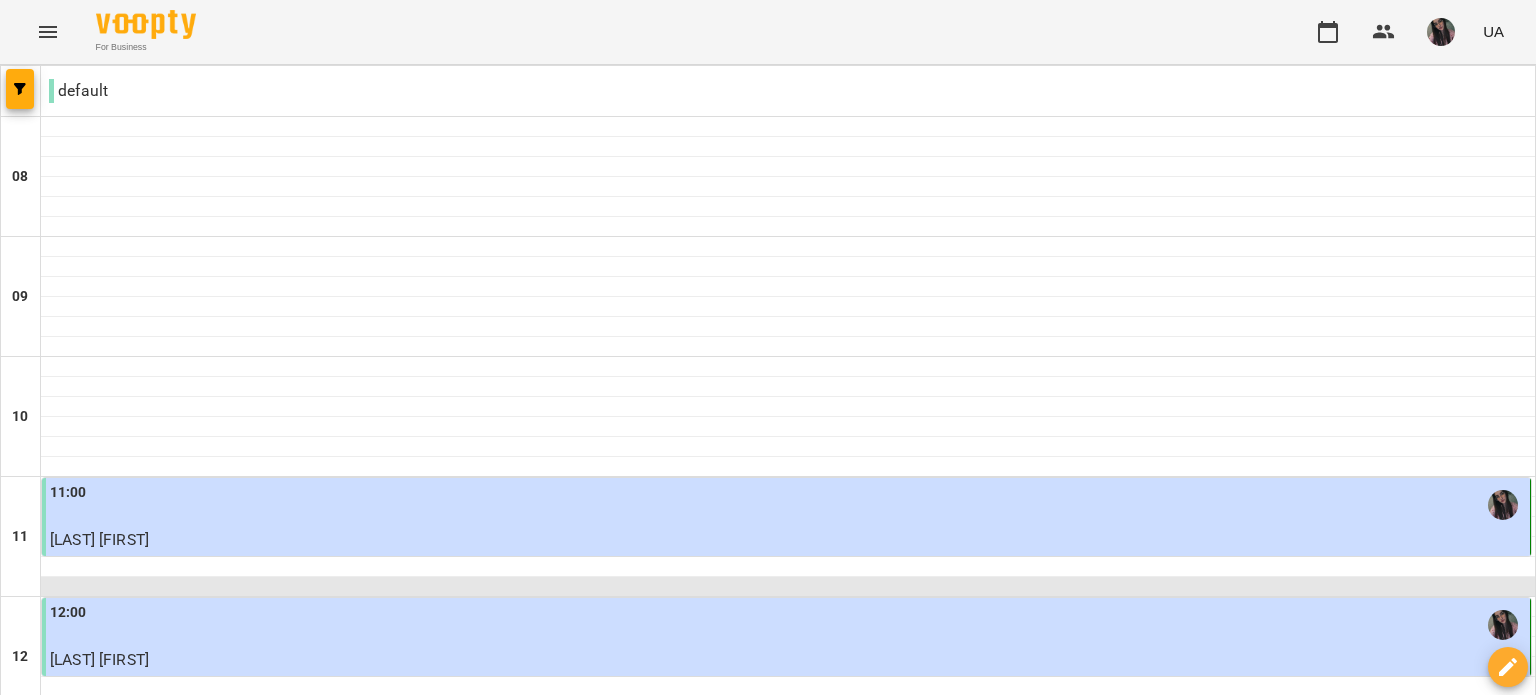 scroll, scrollTop: 200, scrollLeft: 0, axis: vertical 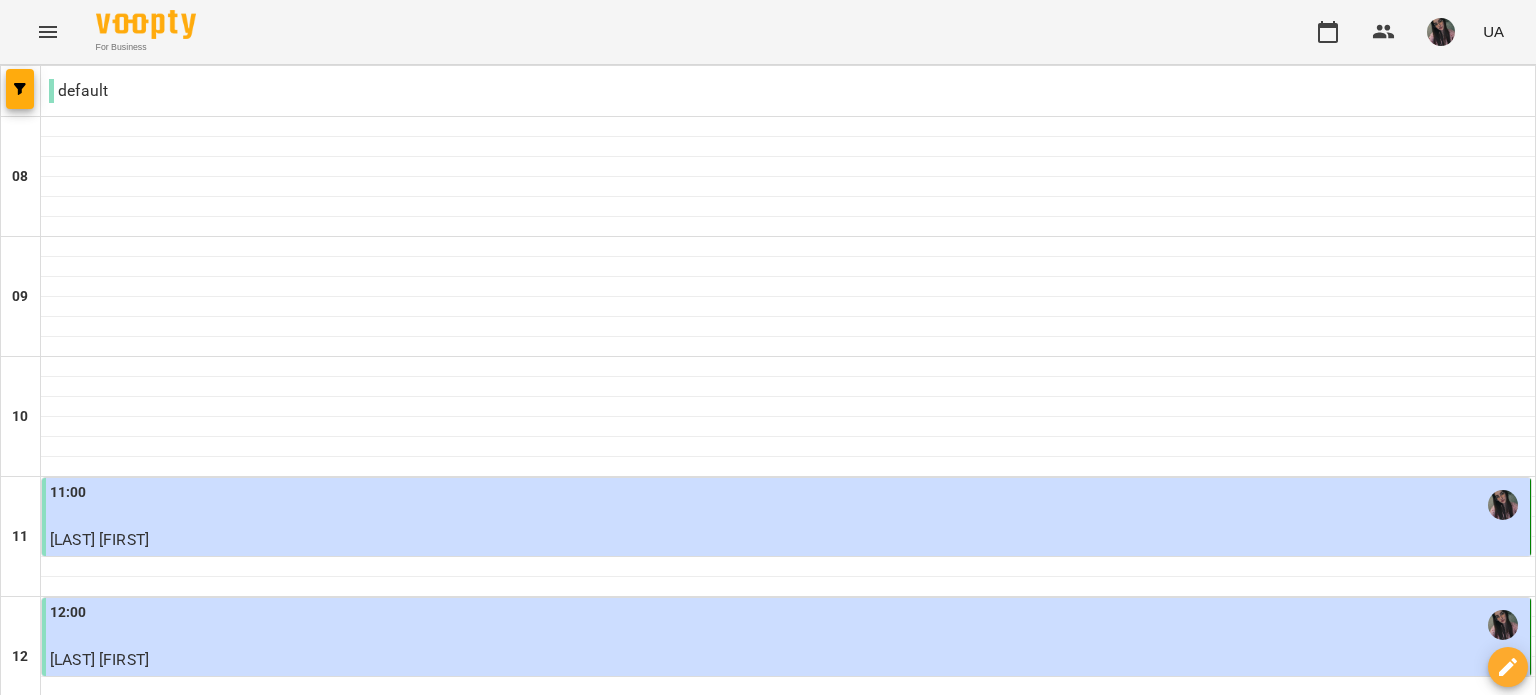 click on "чт" at bounding box center [856, 1823] 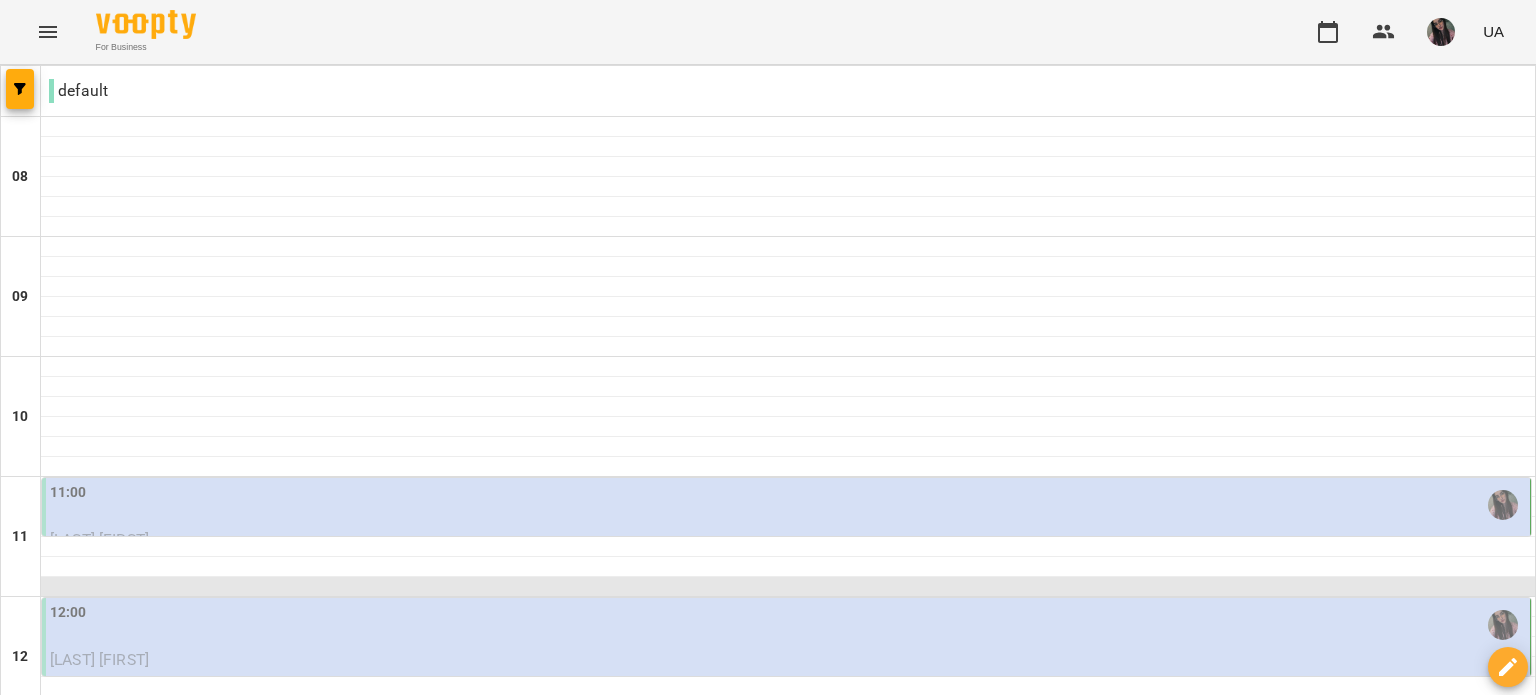 scroll, scrollTop: 0, scrollLeft: 0, axis: both 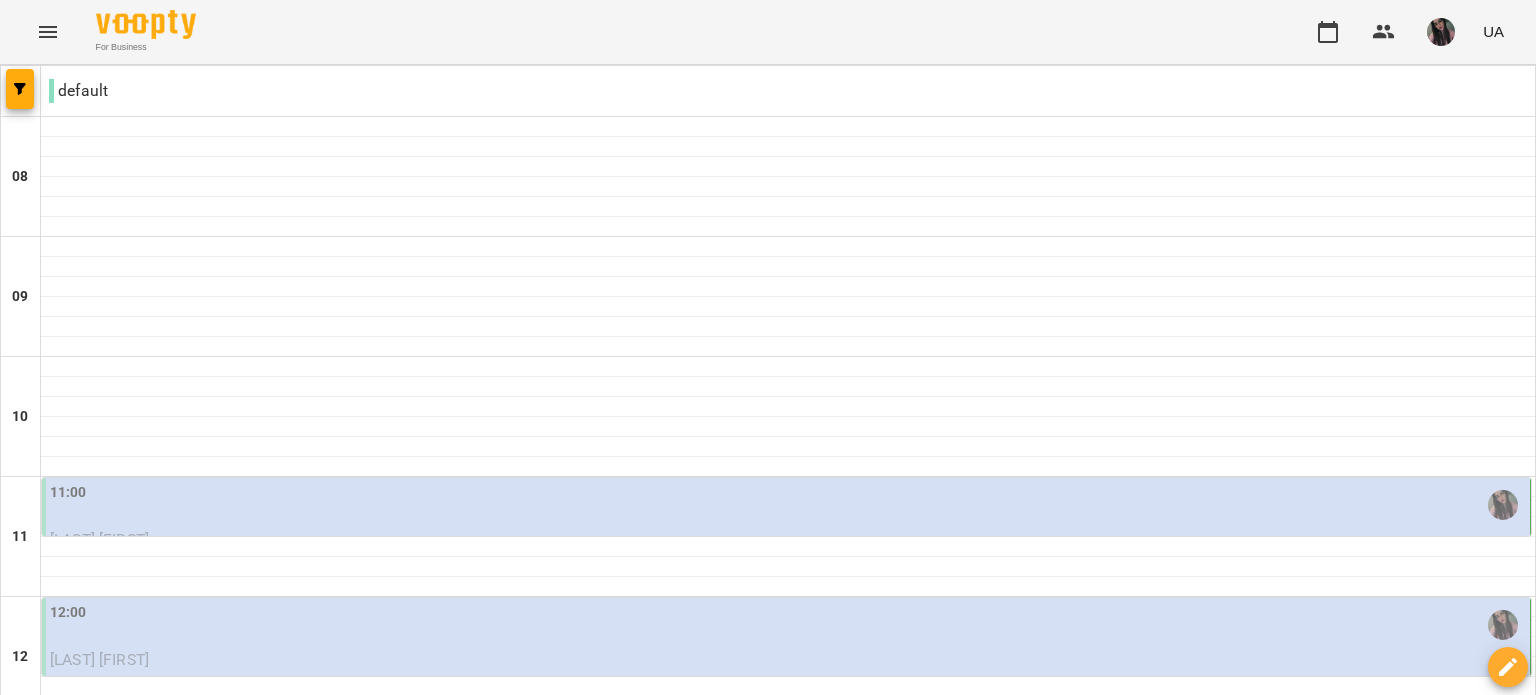 click on "11:00" at bounding box center [788, 505] 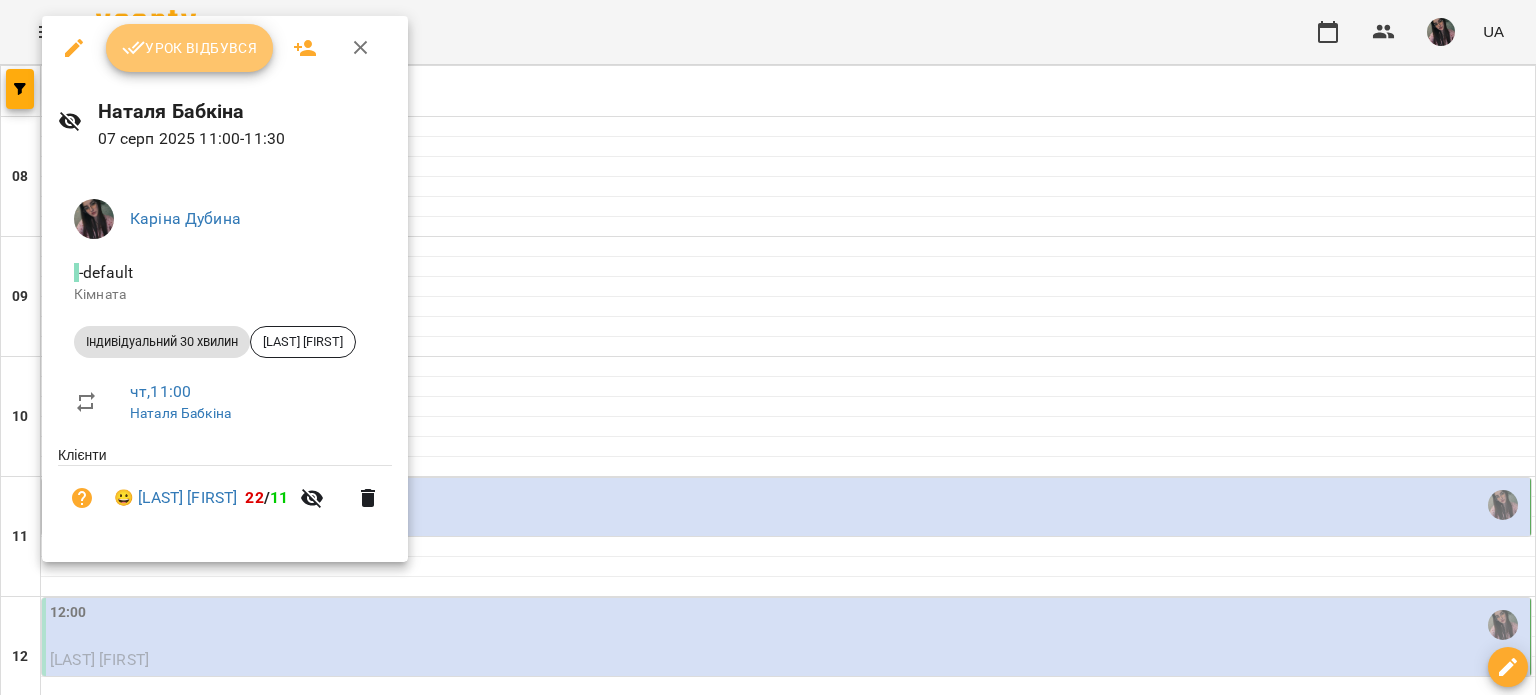 click on "Урок відбувся" at bounding box center (190, 48) 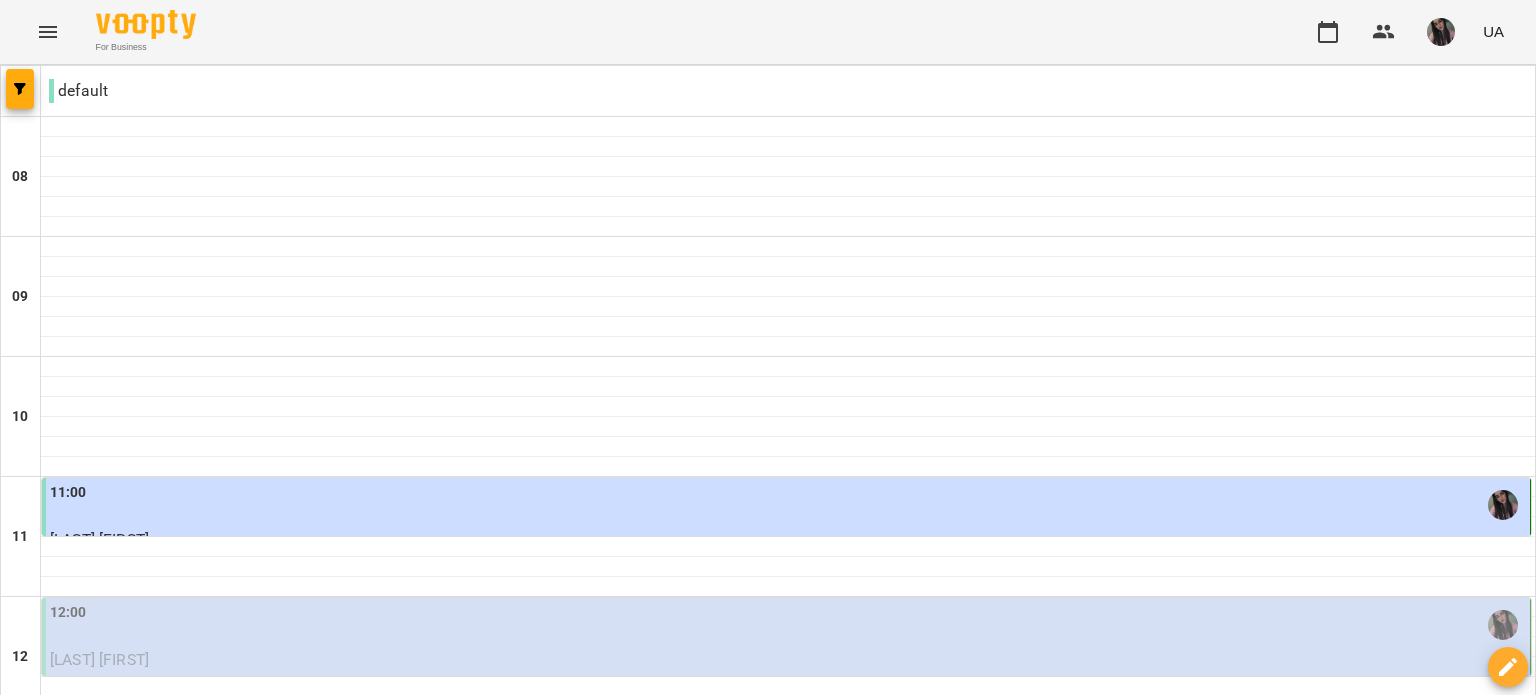 scroll, scrollTop: 300, scrollLeft: 0, axis: vertical 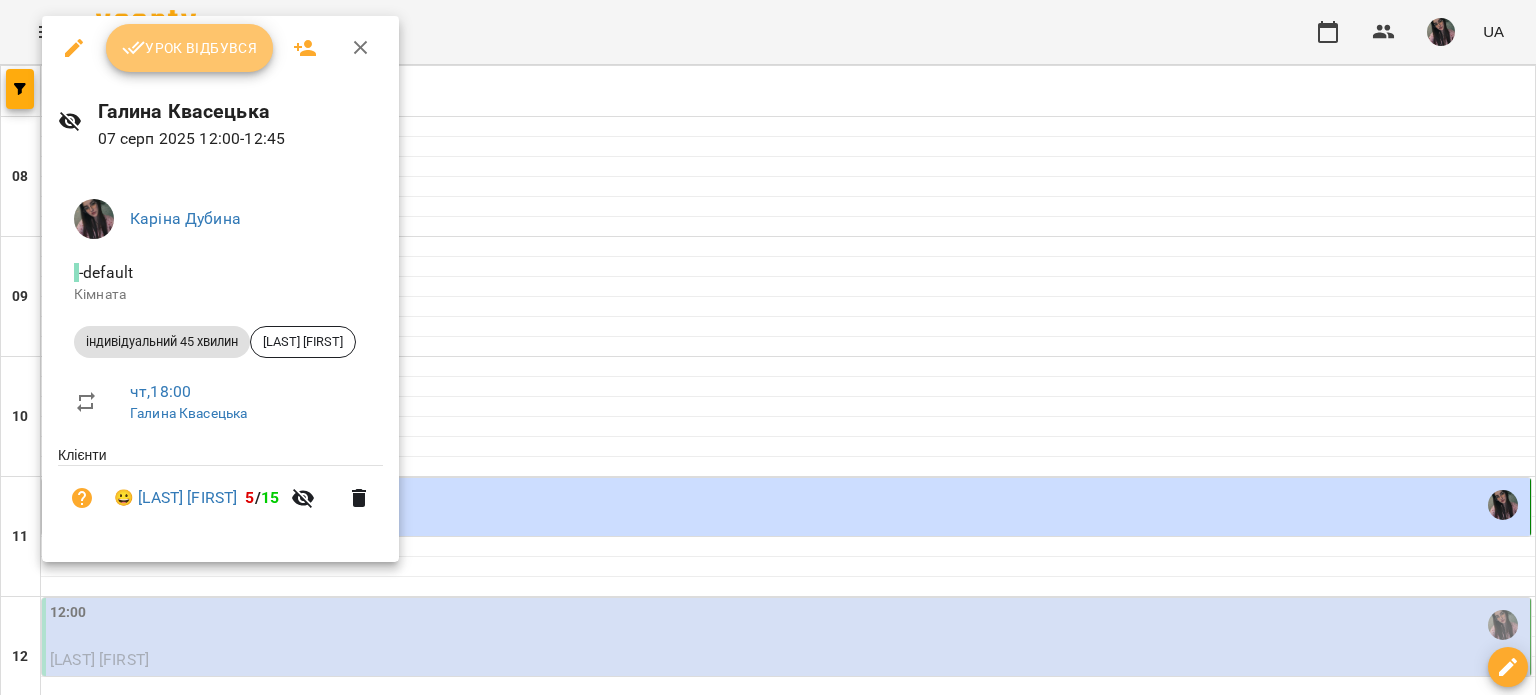 click on "Урок відбувся" at bounding box center (190, 48) 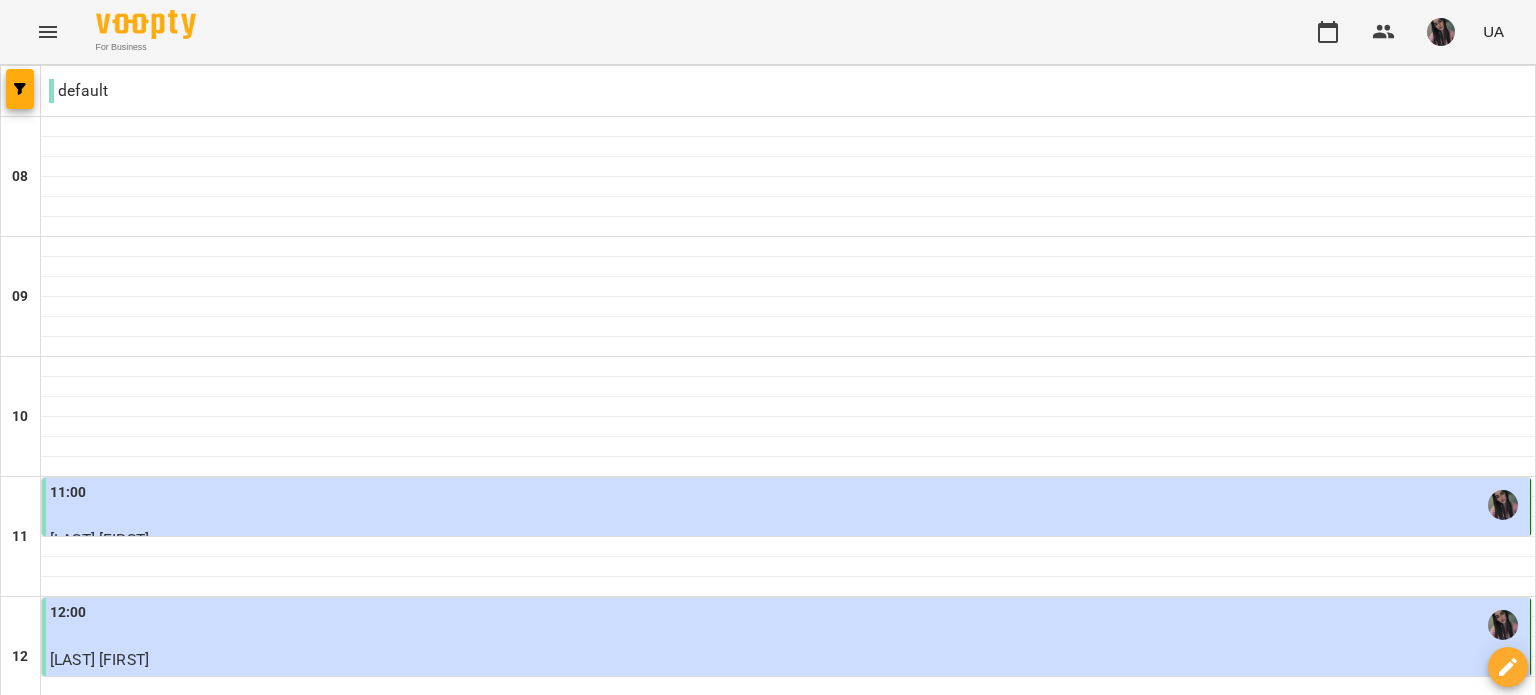 scroll, scrollTop: 700, scrollLeft: 0, axis: vertical 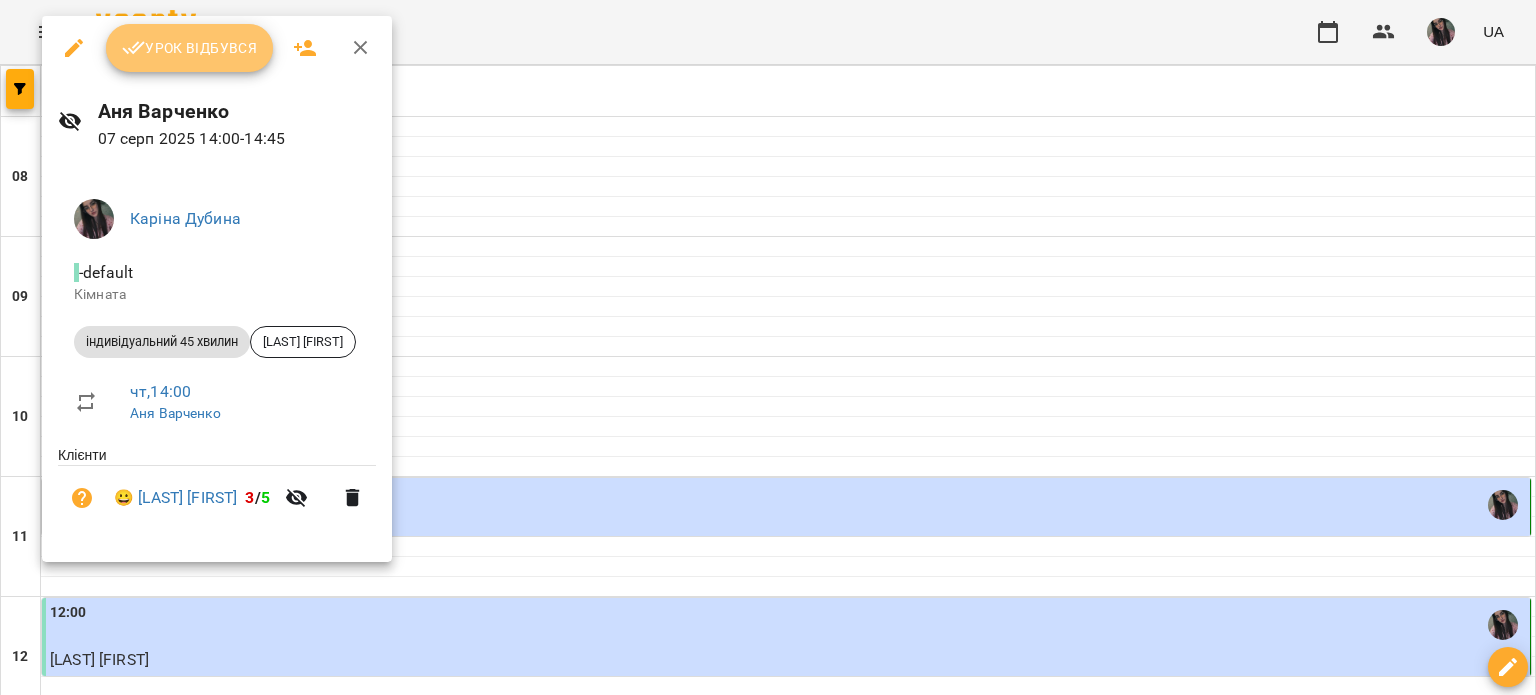 click on "Урок відбувся" at bounding box center (190, 48) 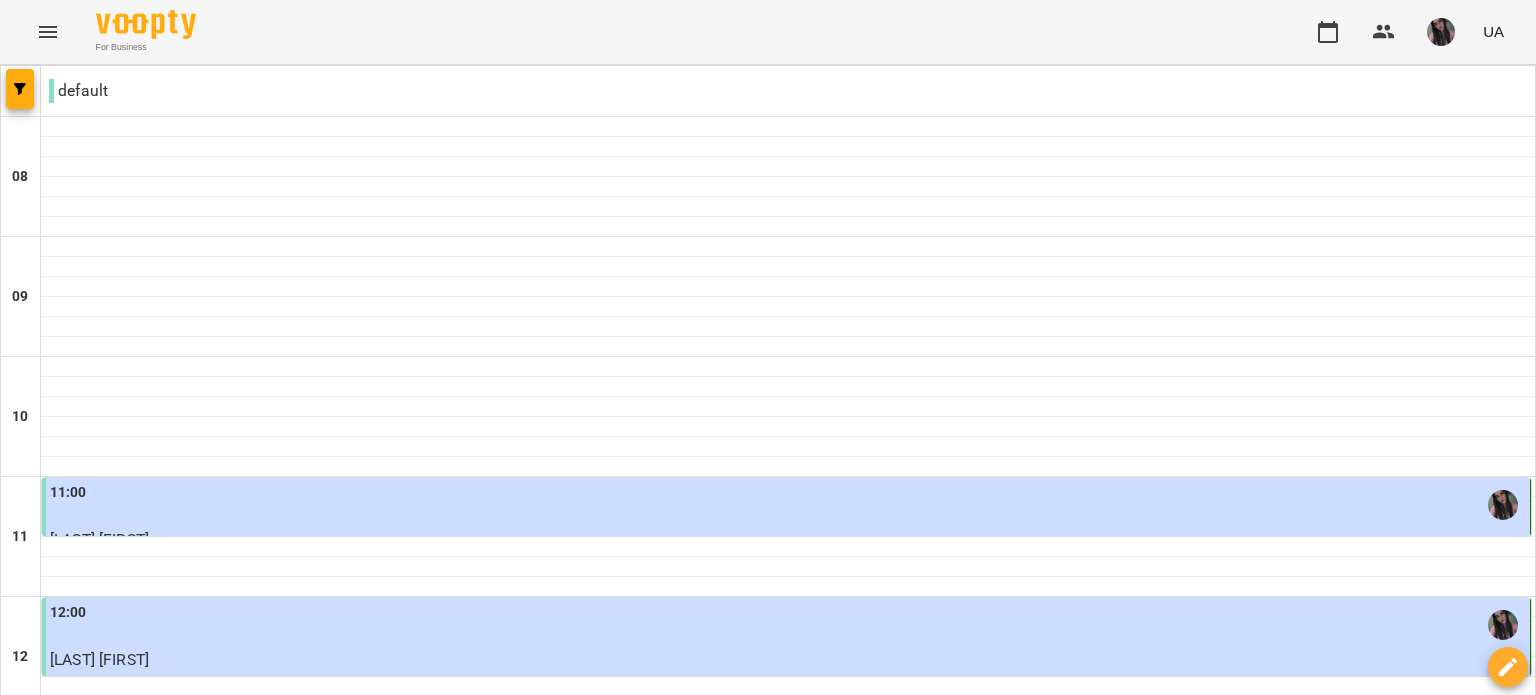 scroll, scrollTop: 900, scrollLeft: 0, axis: vertical 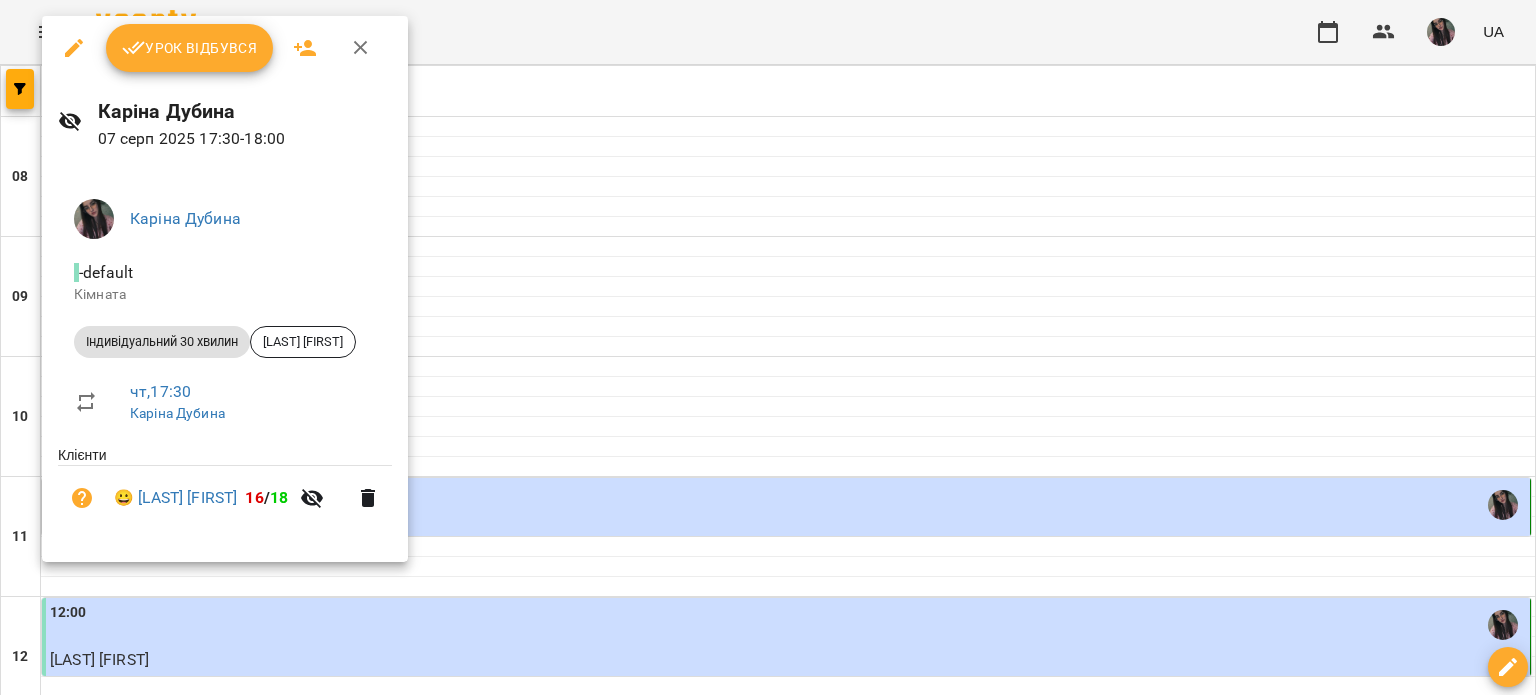 click on "Урок відбувся" at bounding box center (190, 48) 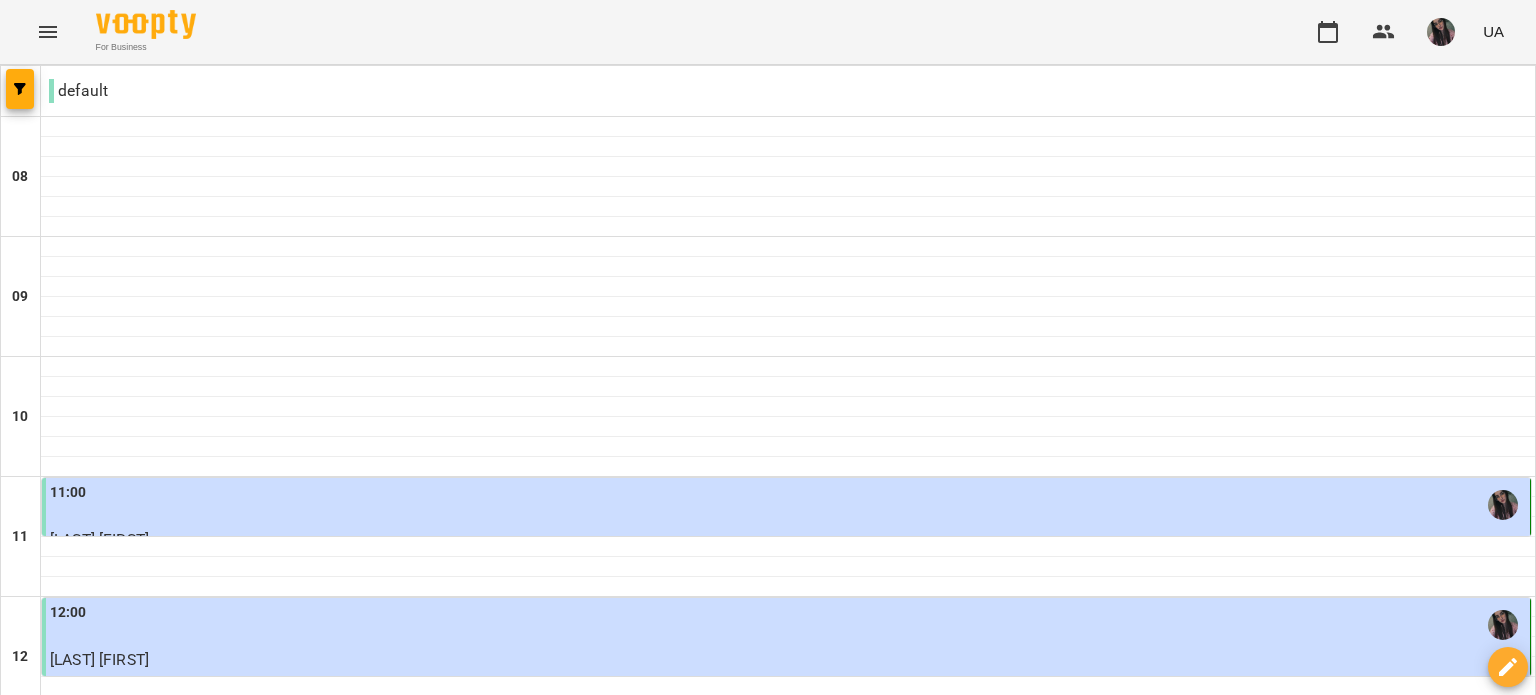 click at bounding box center [1441, 32] 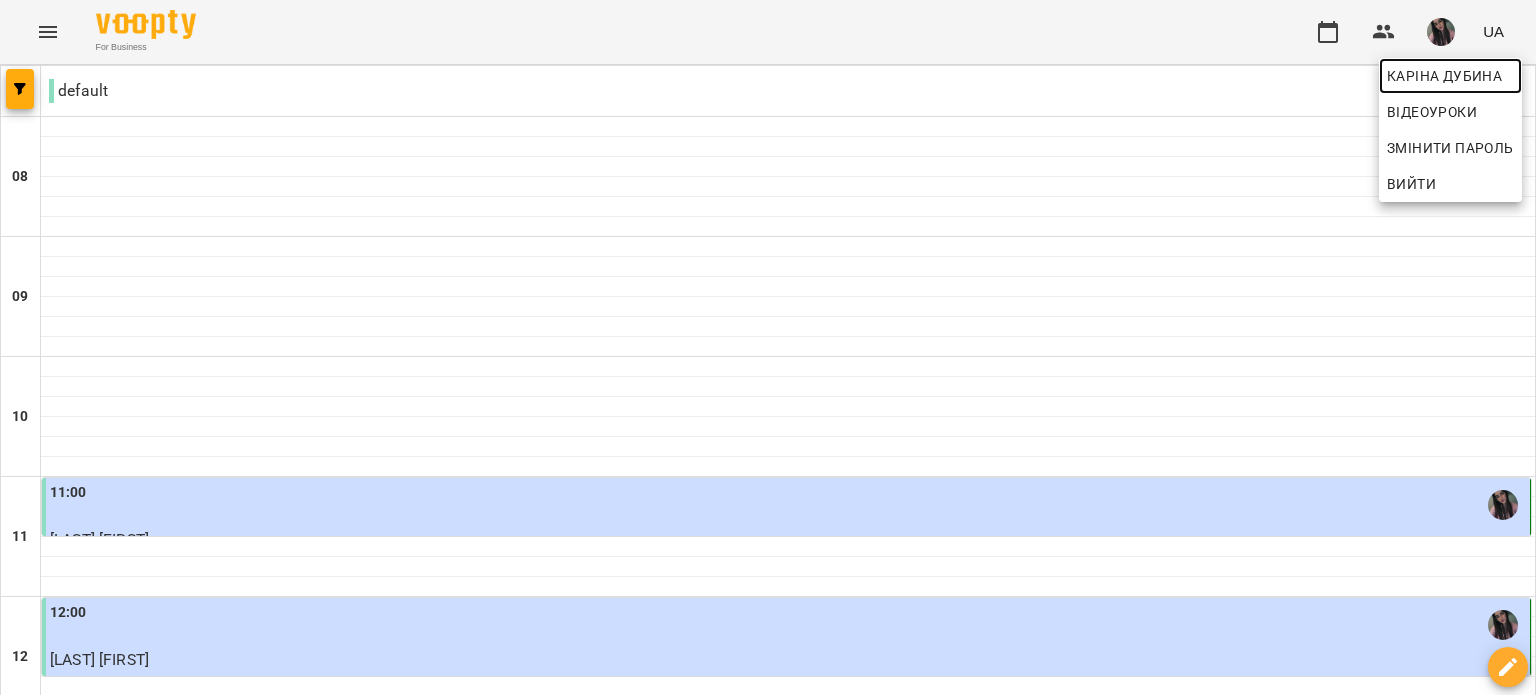 click on "Каріна Дубина" at bounding box center (1450, 76) 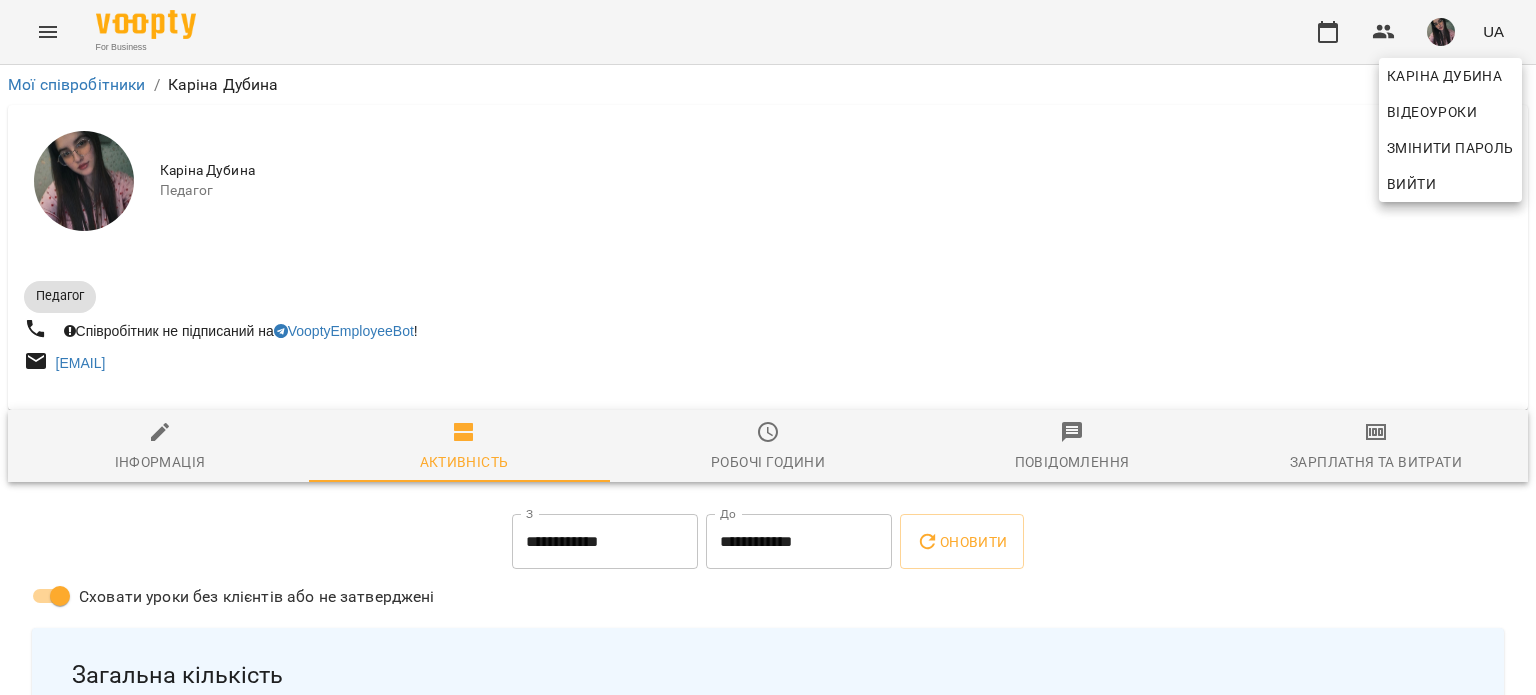 click at bounding box center [768, 347] 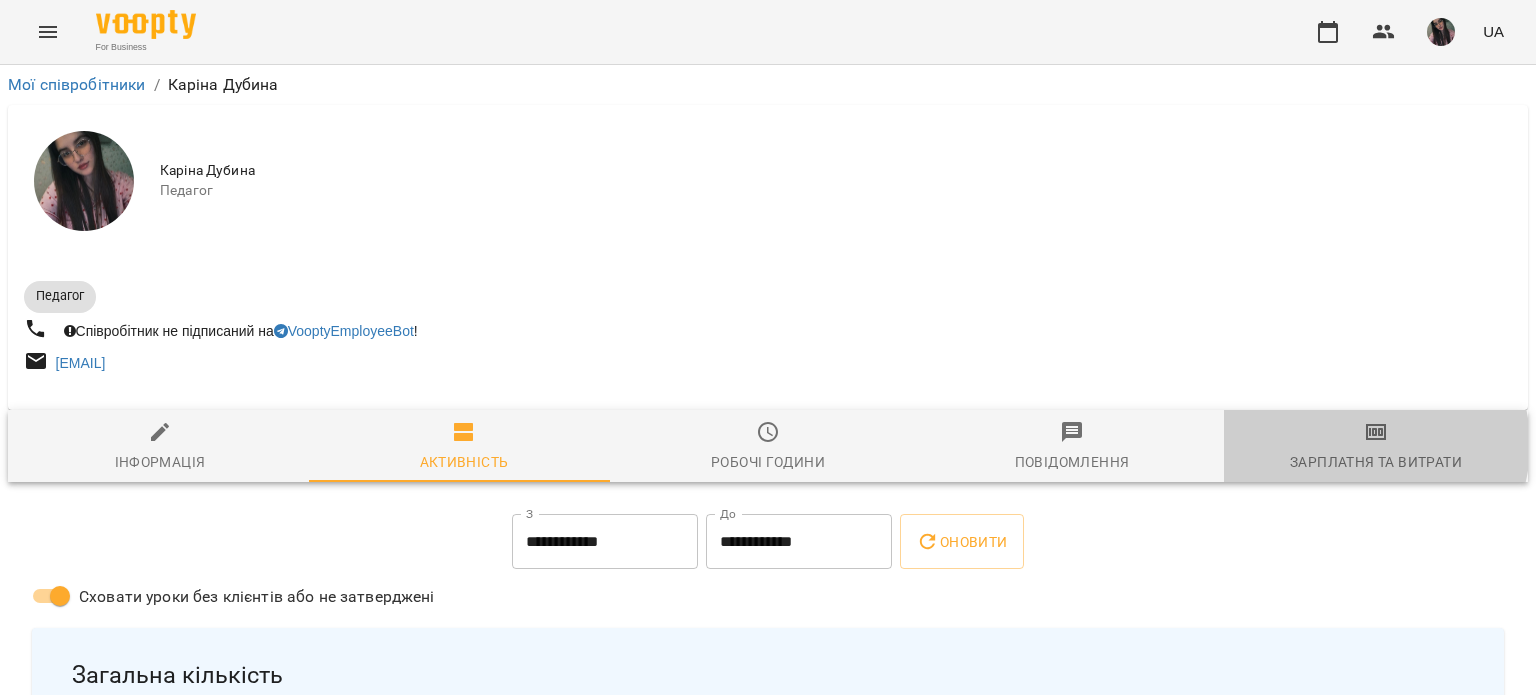 click on "Зарплатня та Витрати" at bounding box center [1376, 447] 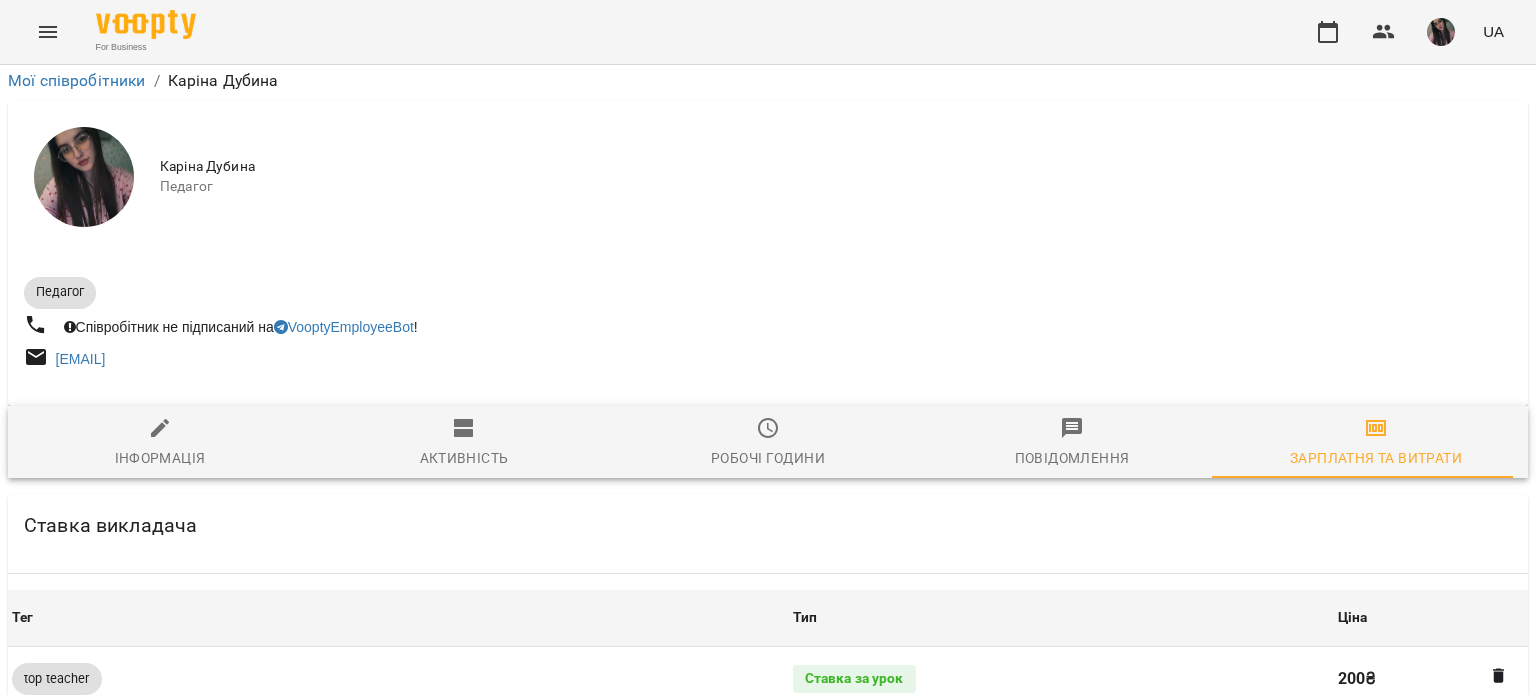 scroll, scrollTop: 1200, scrollLeft: 0, axis: vertical 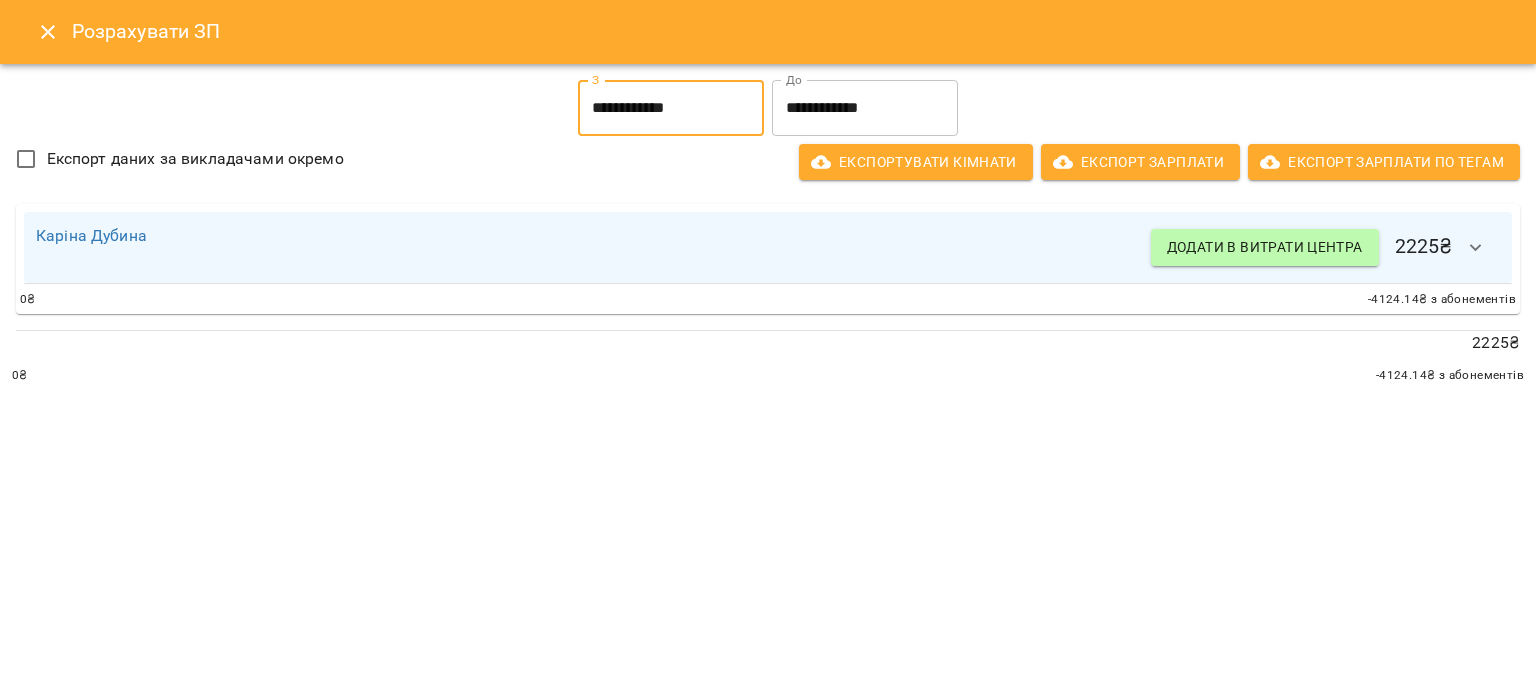 click on "**********" at bounding box center (671, 108) 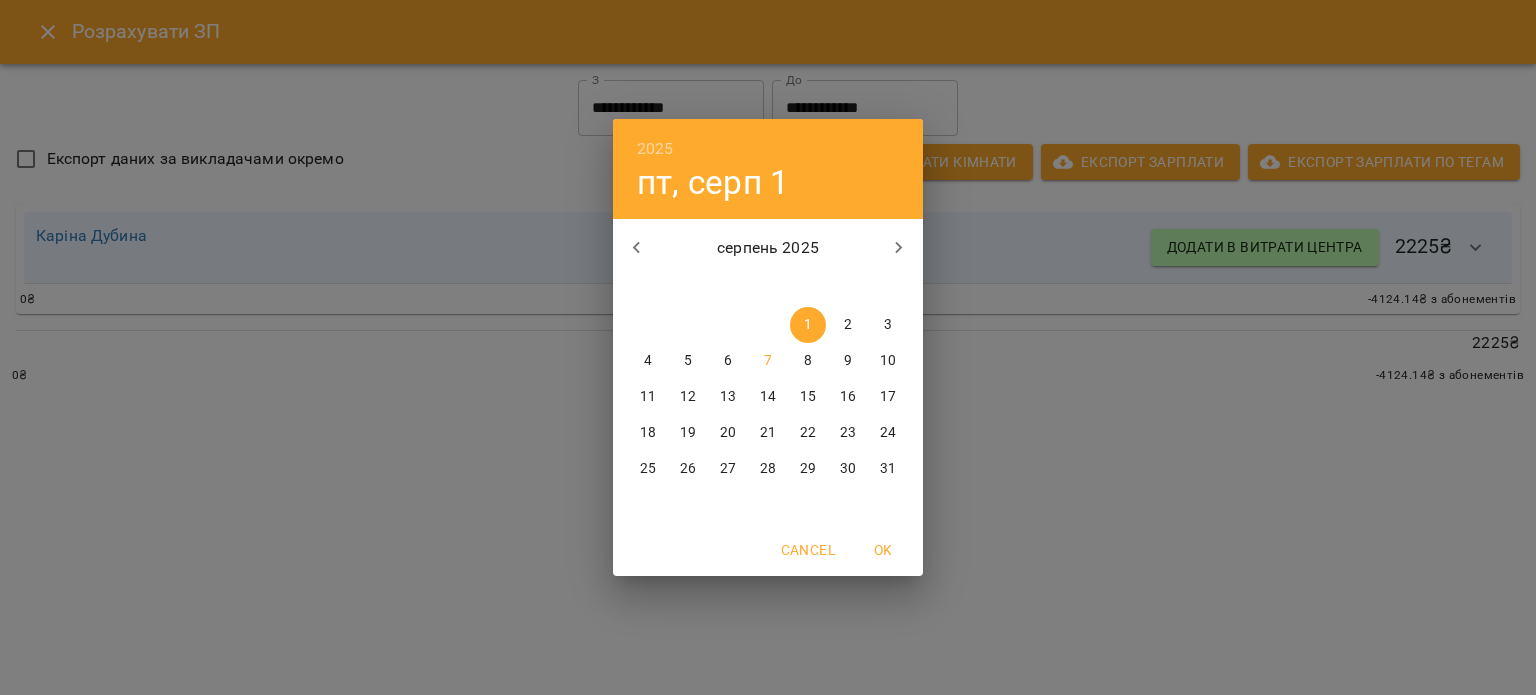 click on "7" at bounding box center (768, 361) 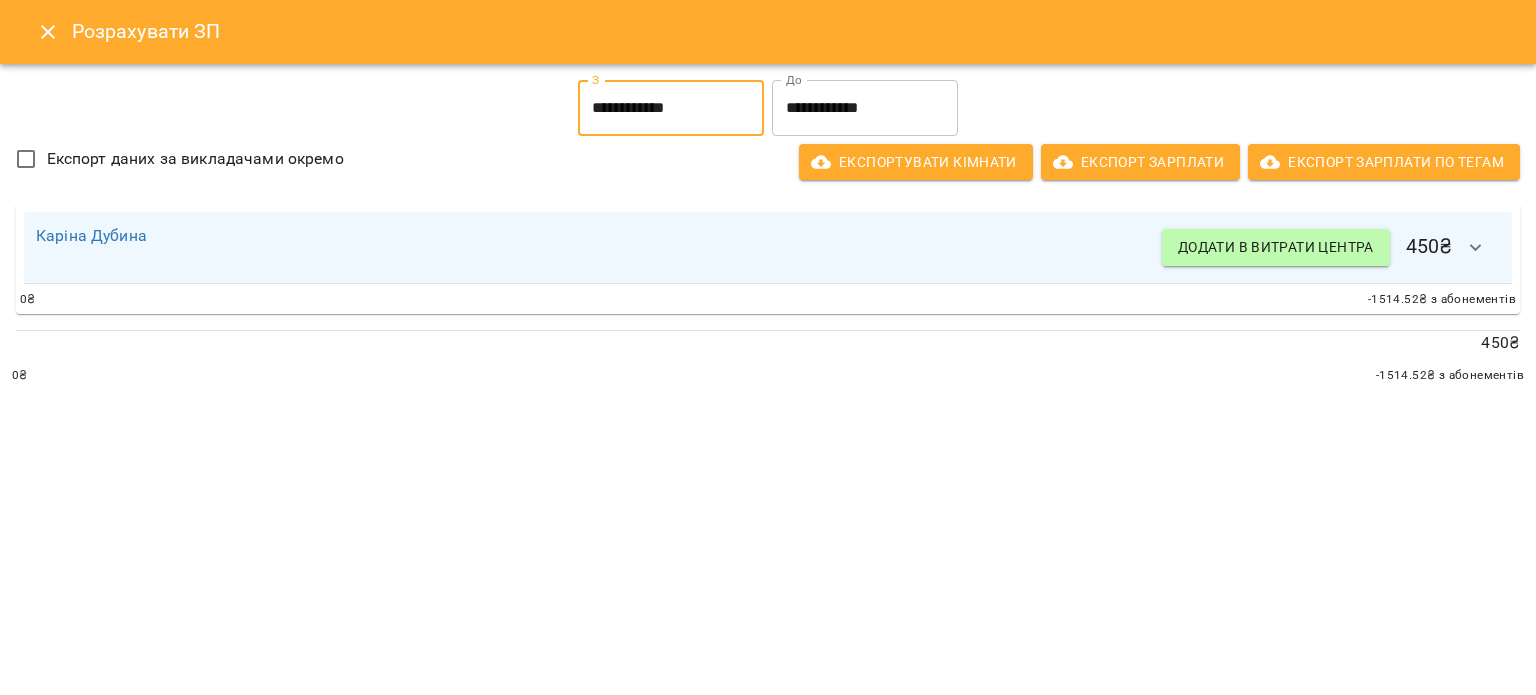 click on "**********" at bounding box center (671, 108) 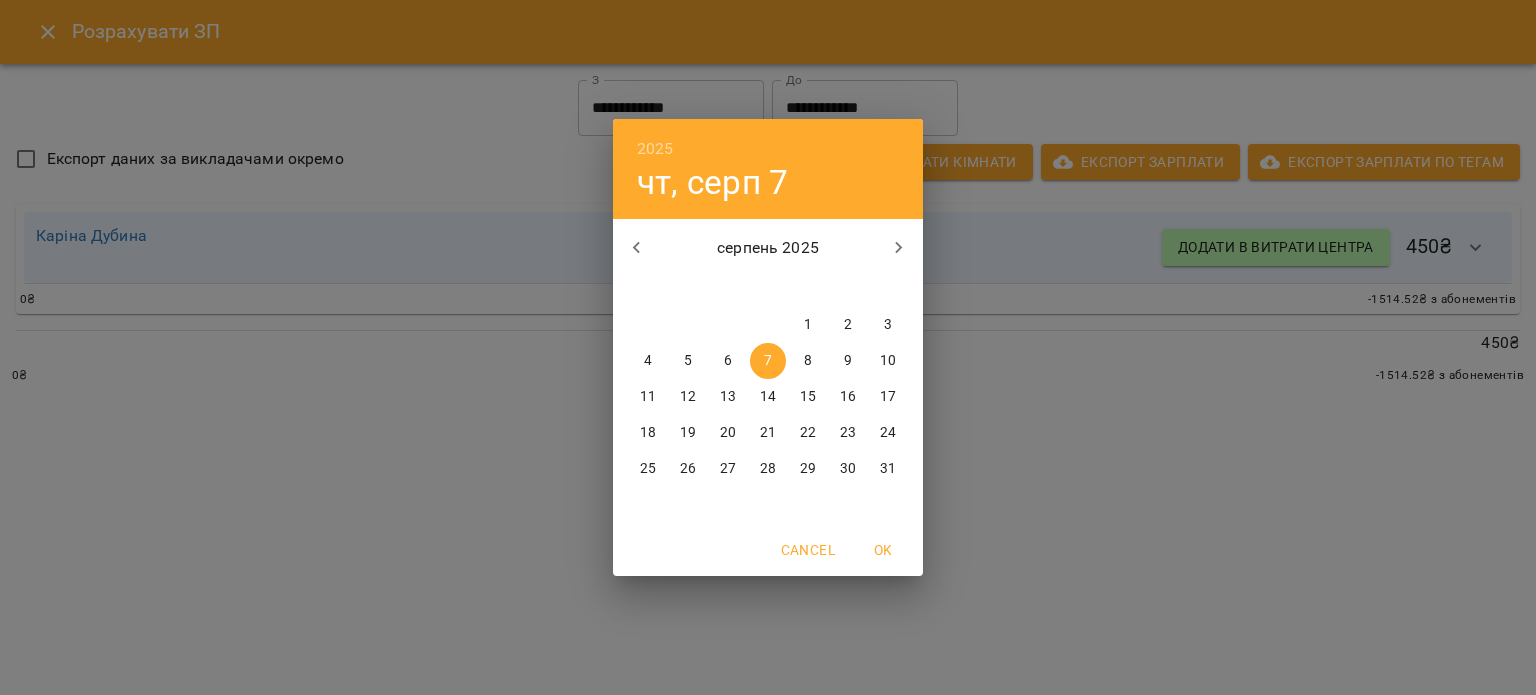 click on "1" at bounding box center (808, 325) 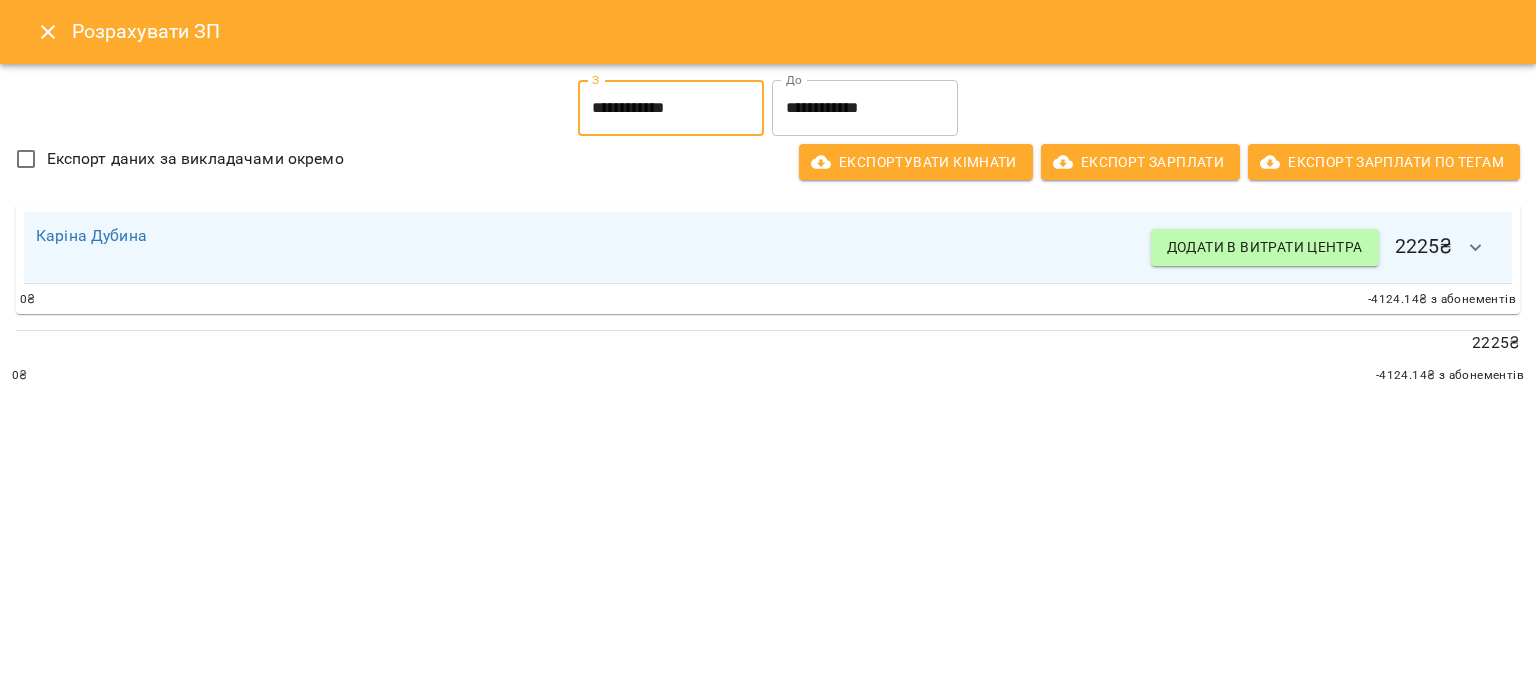 click on "**********" at bounding box center (671, 108) 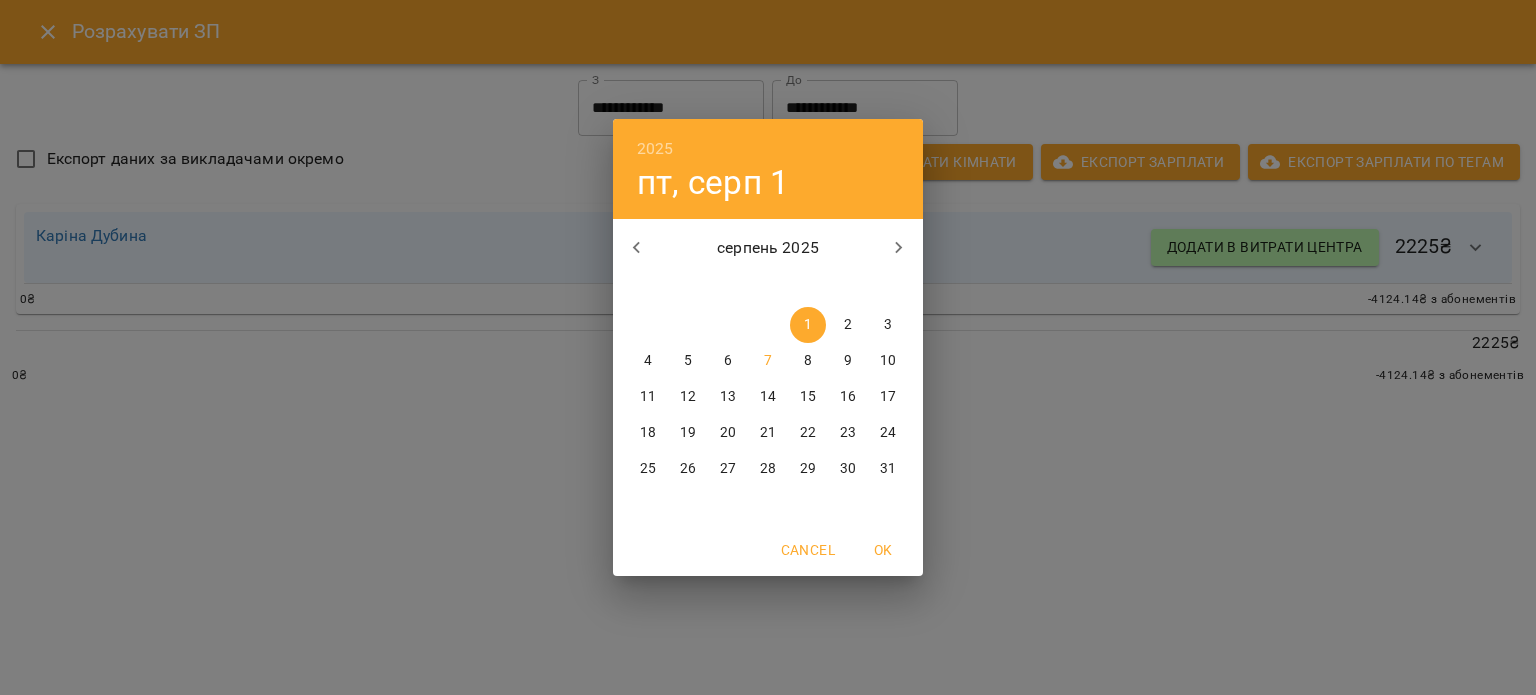 click 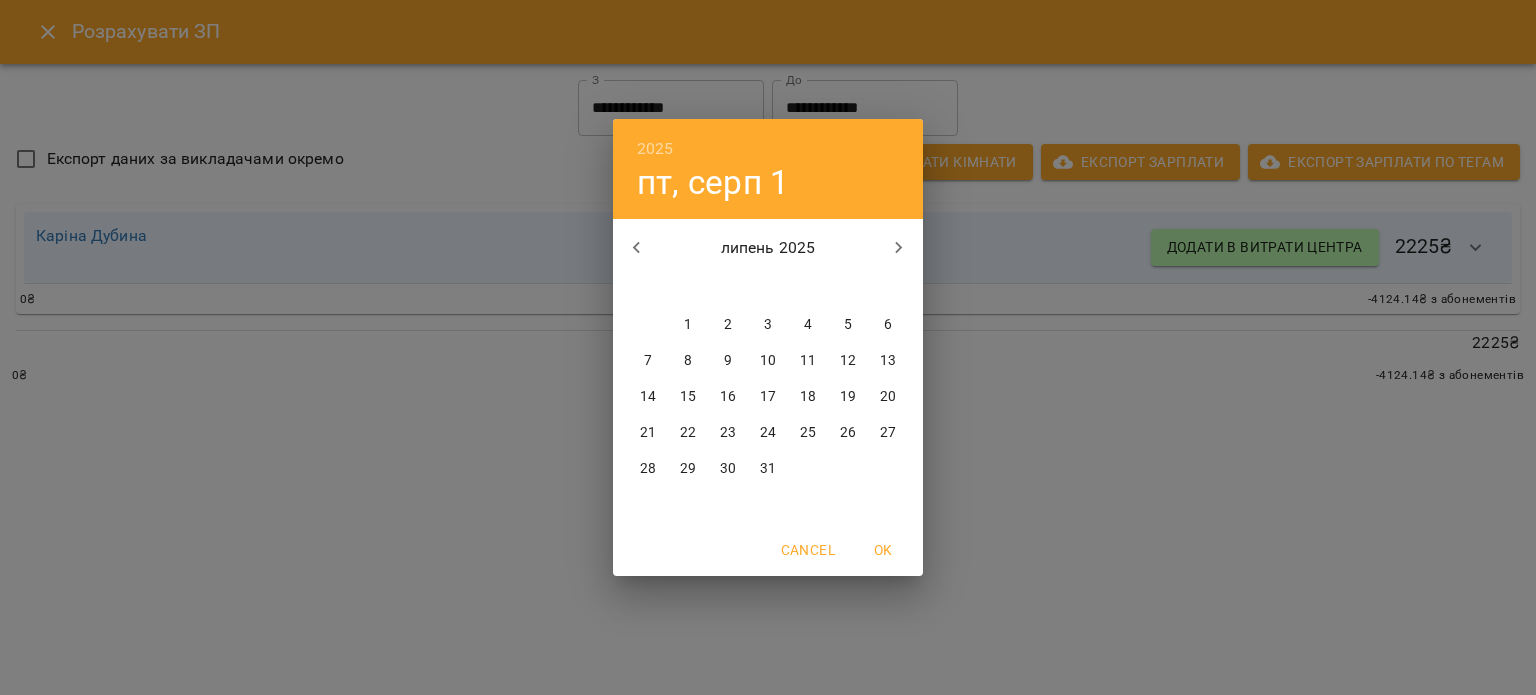 click on "1" at bounding box center [688, 325] 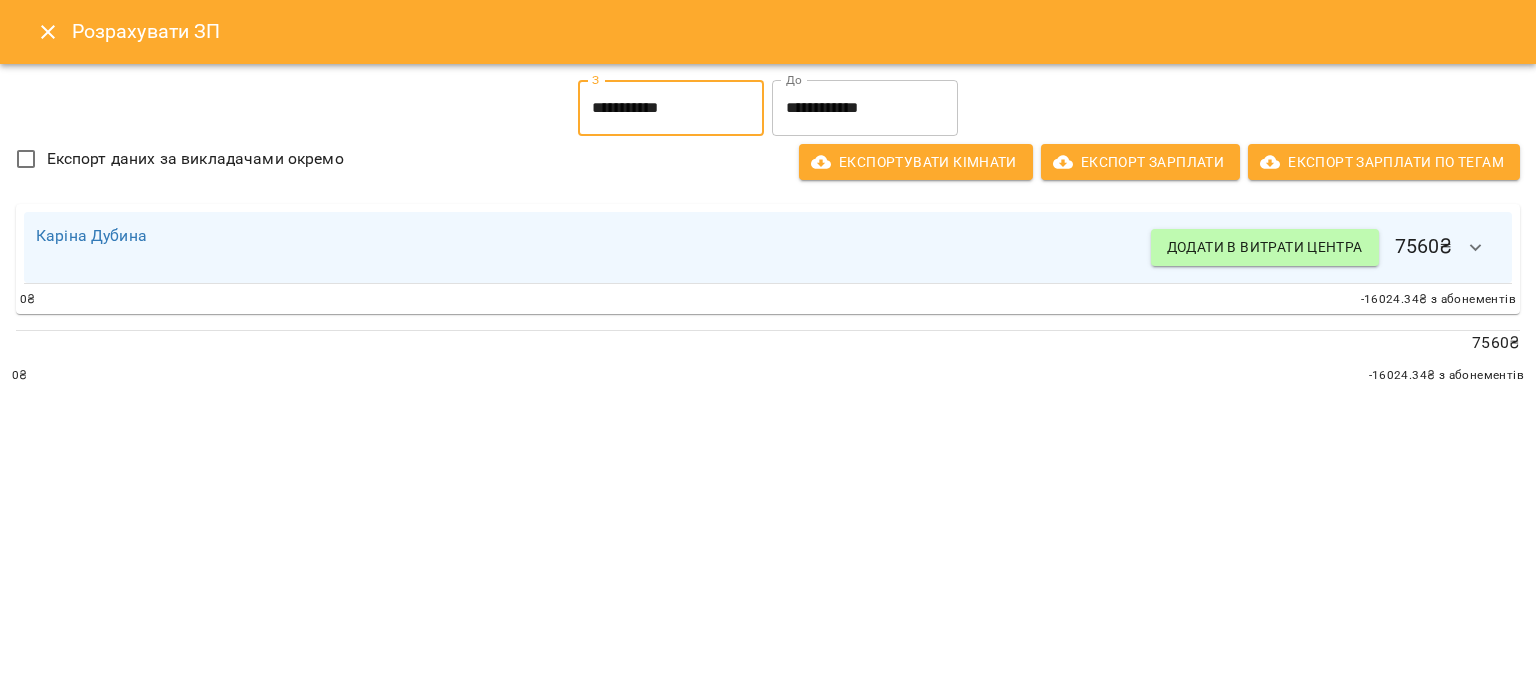 click on "**********" at bounding box center [671, 108] 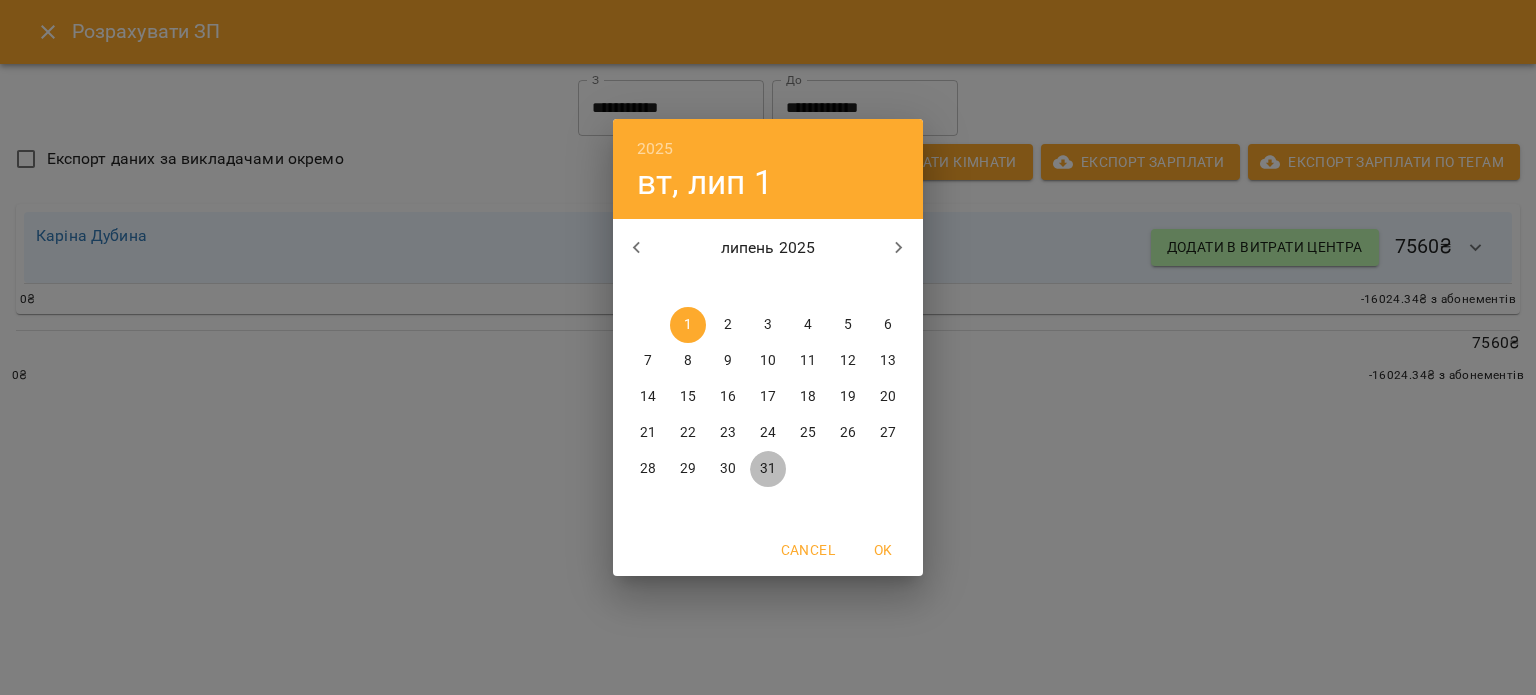 click on "31" at bounding box center [768, 469] 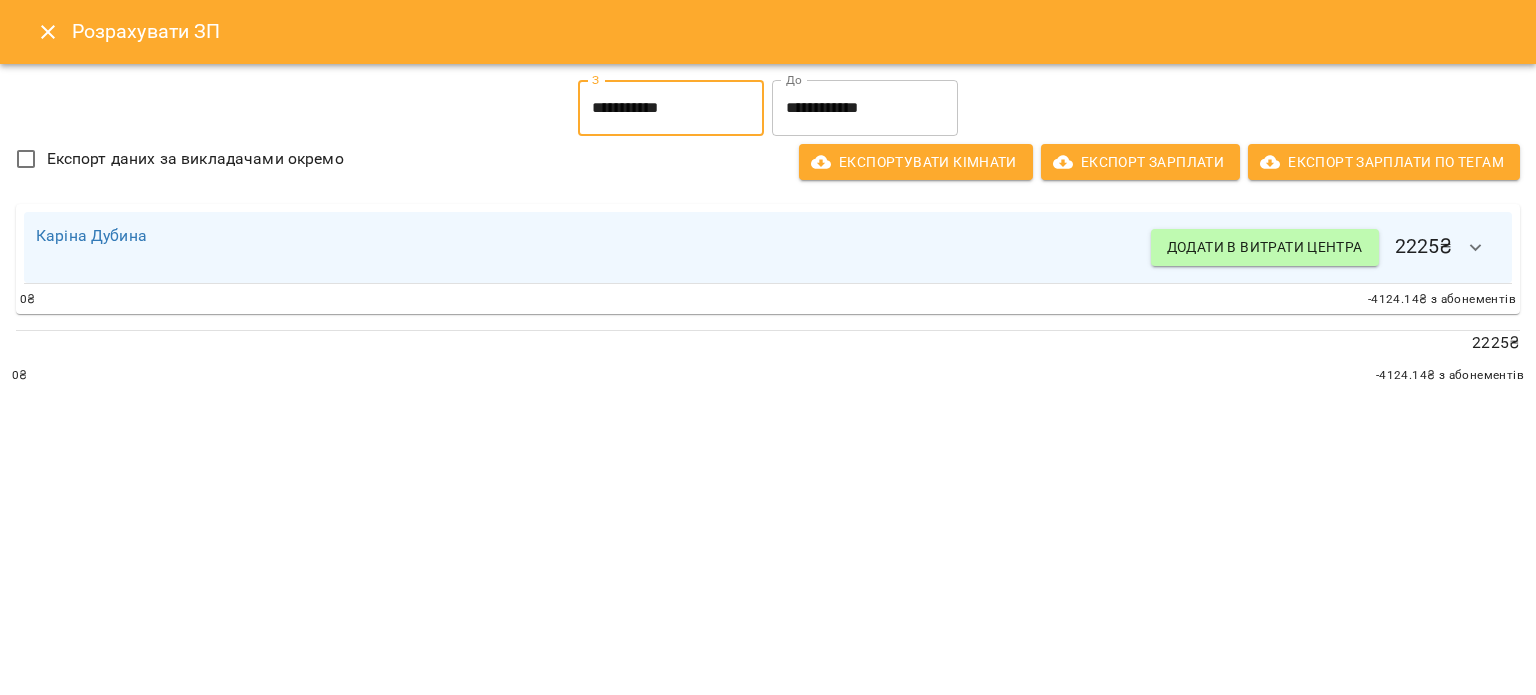 click on "**********" at bounding box center [671, 108] 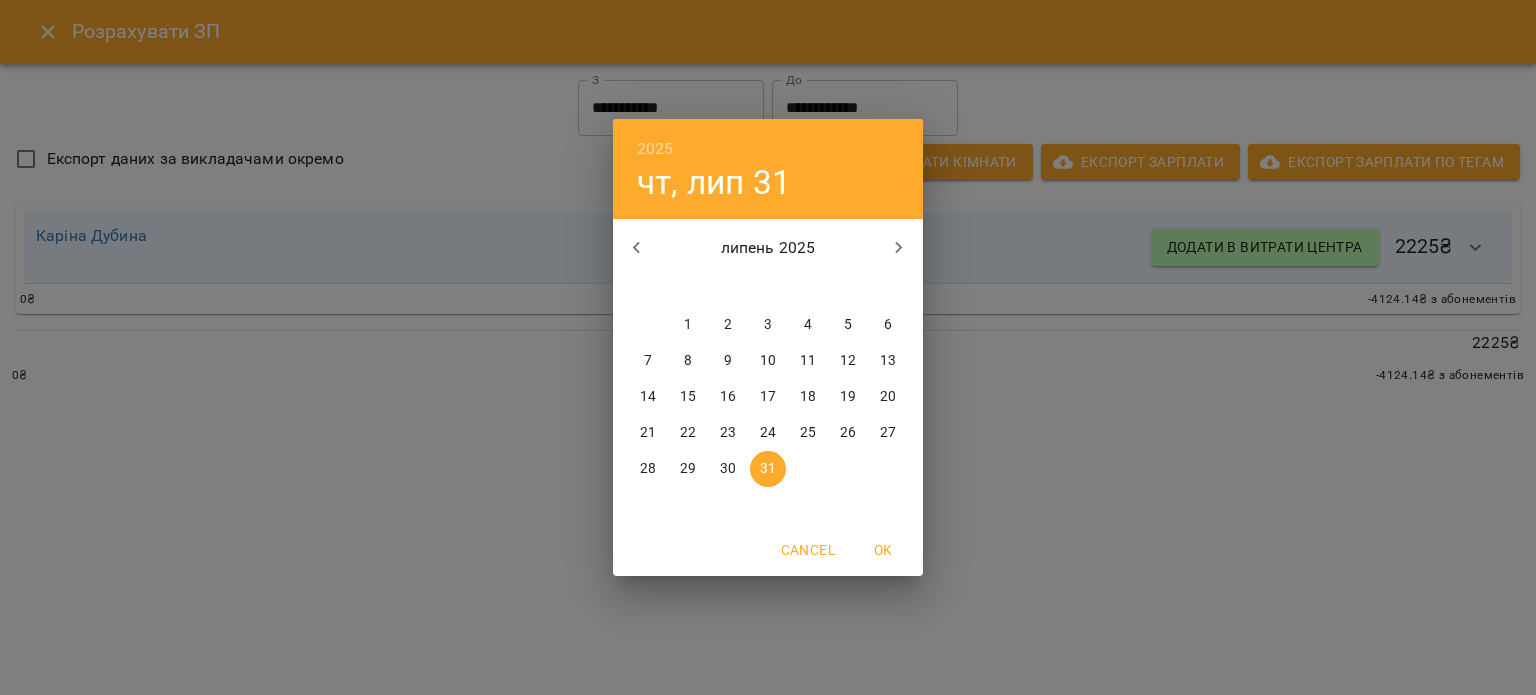 click on "1" at bounding box center (688, 325) 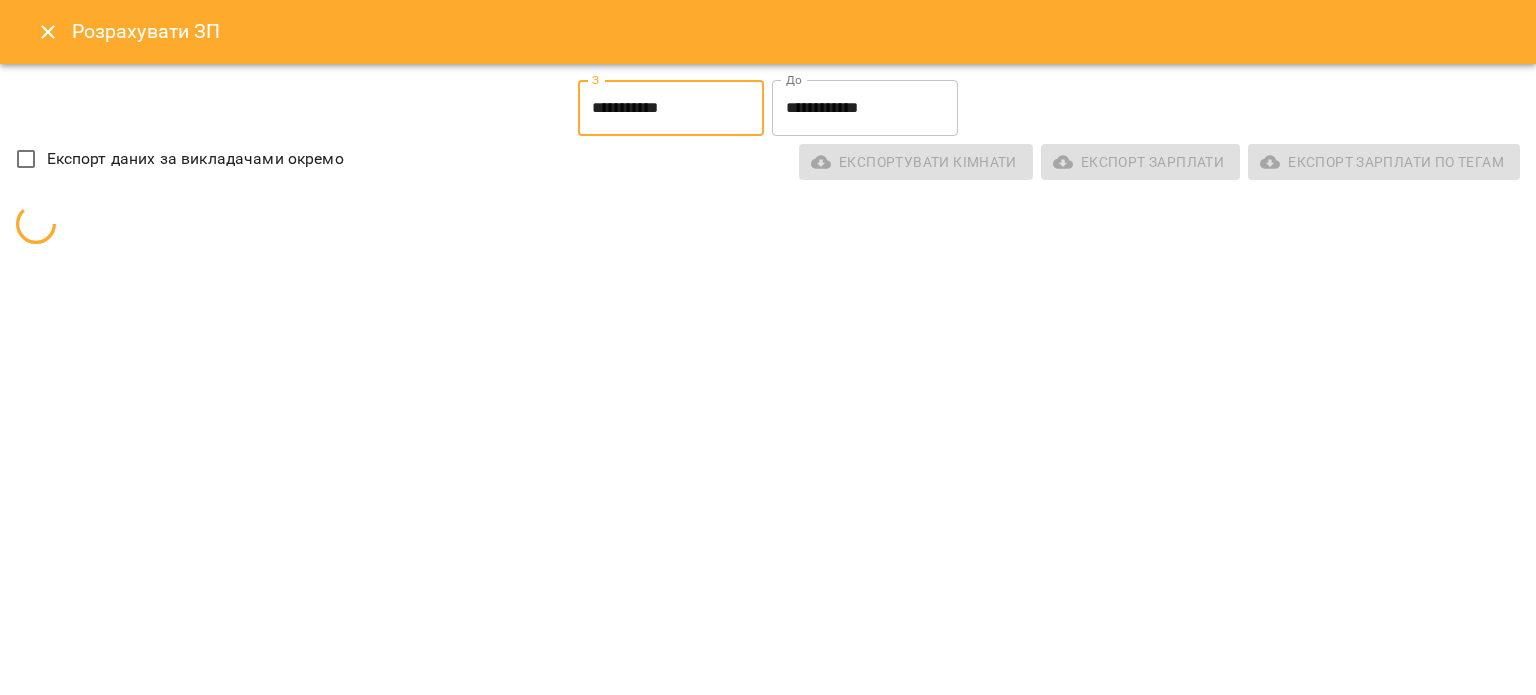 type on "**********" 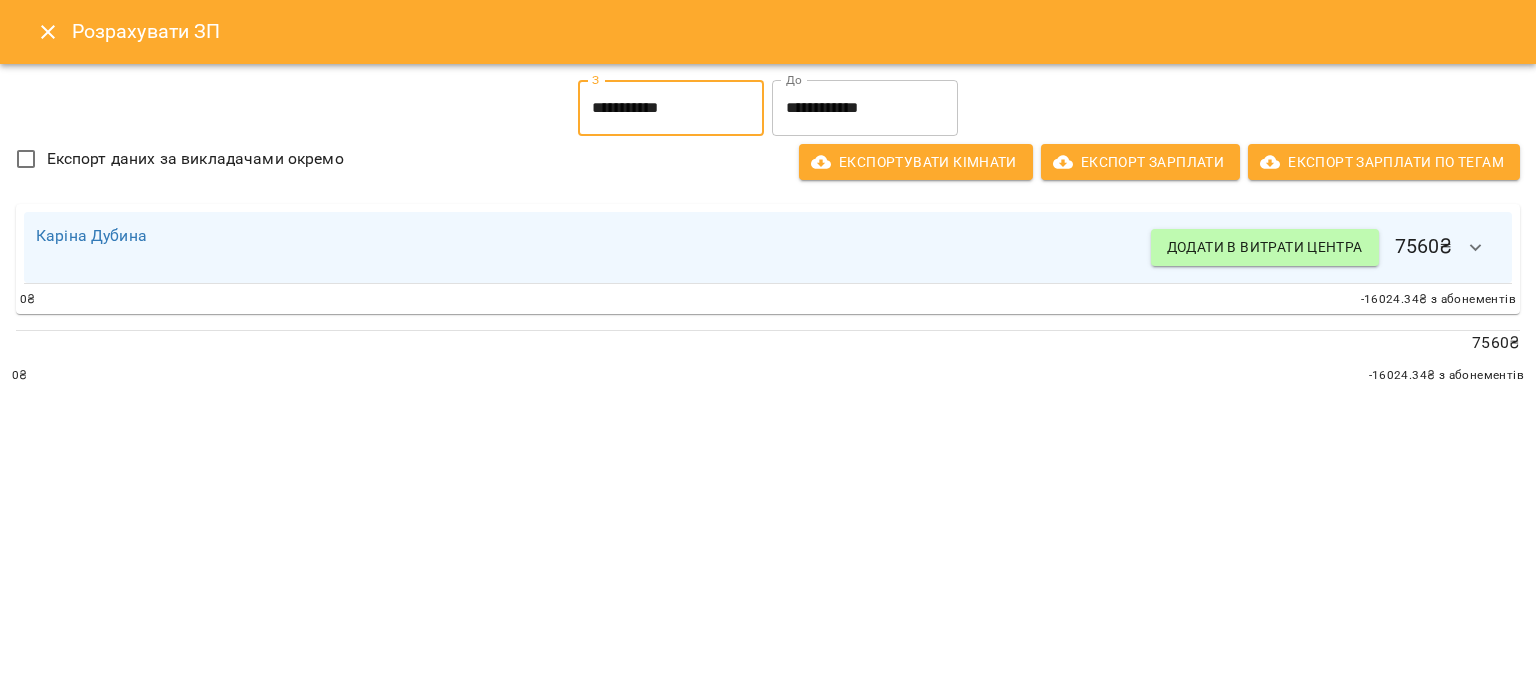 click on "**********" at bounding box center (865, 108) 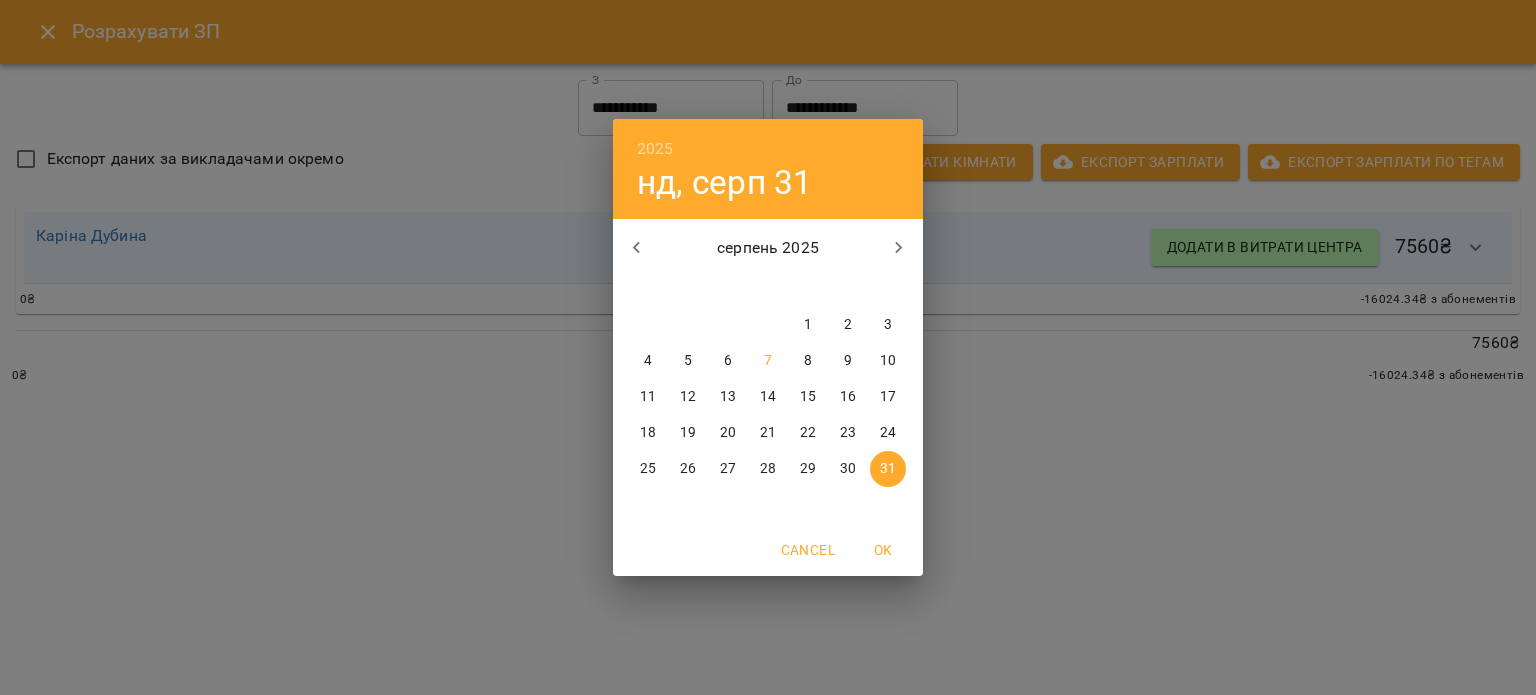 click 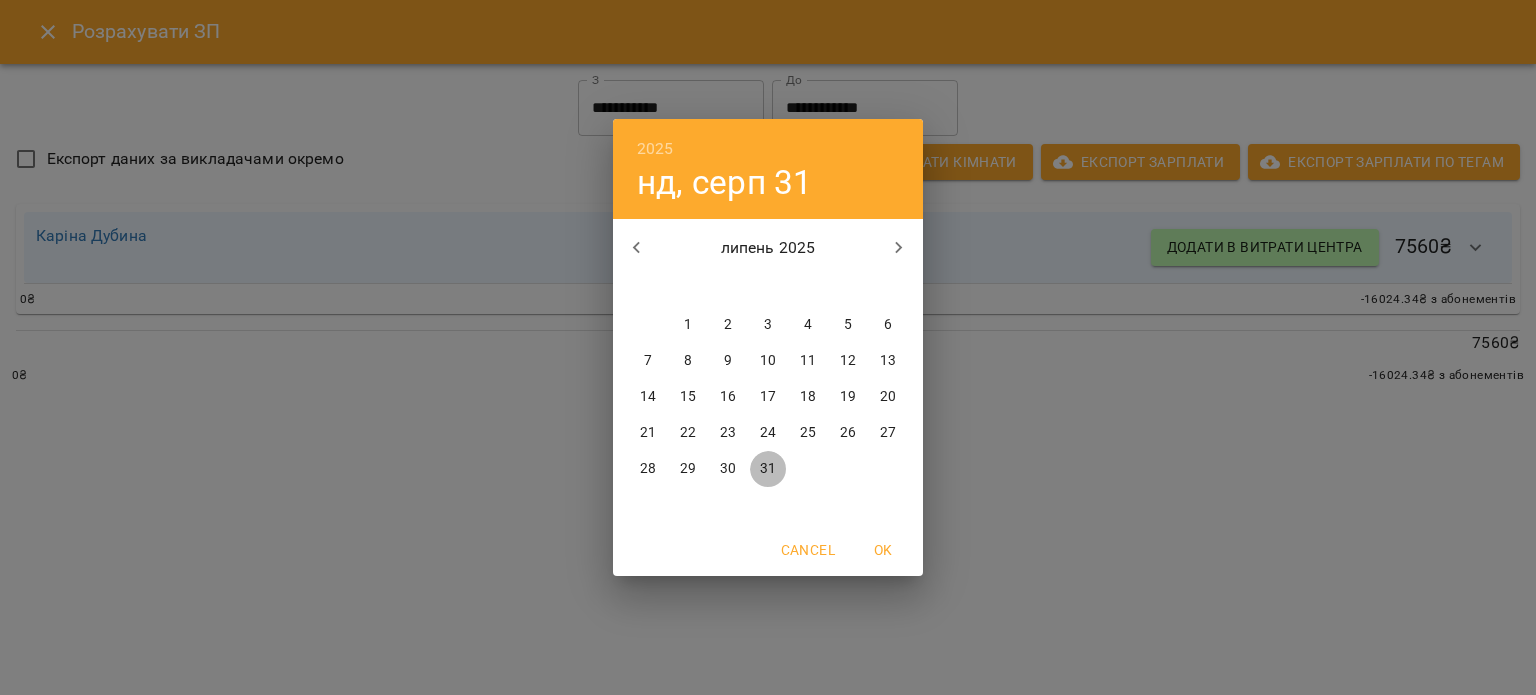 click on "31" at bounding box center [768, 469] 